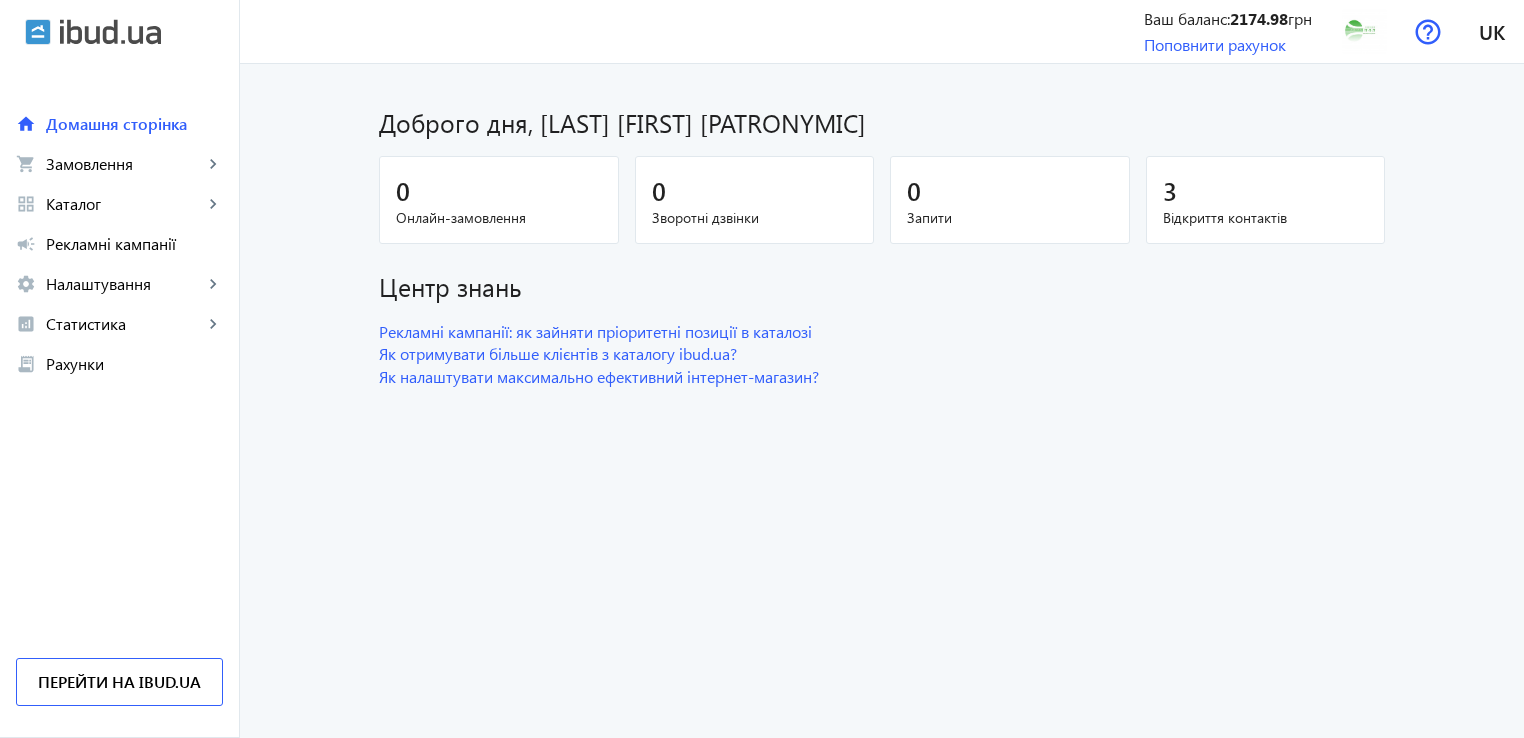 scroll, scrollTop: 0, scrollLeft: 0, axis: both 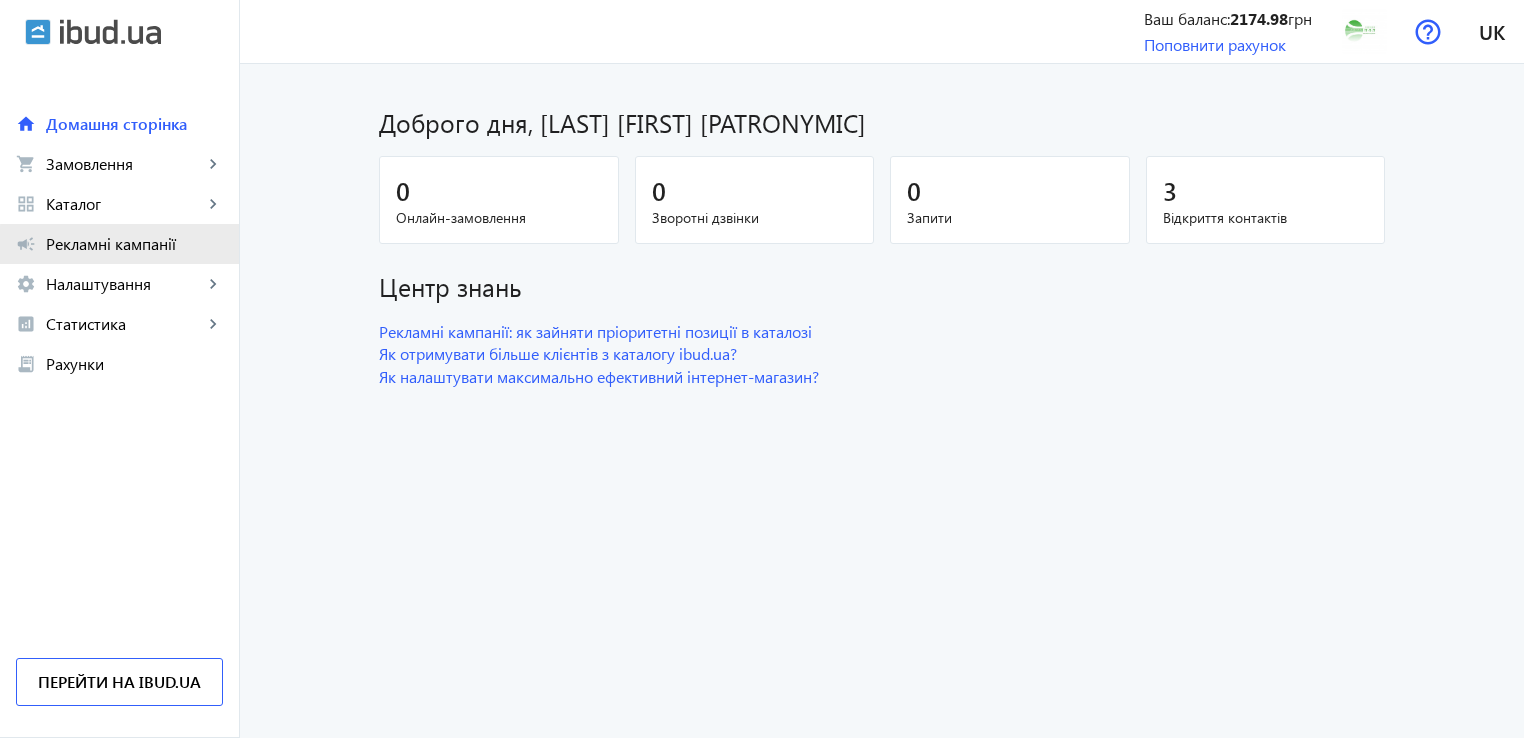 click on "campaign Рекламні кампанії" 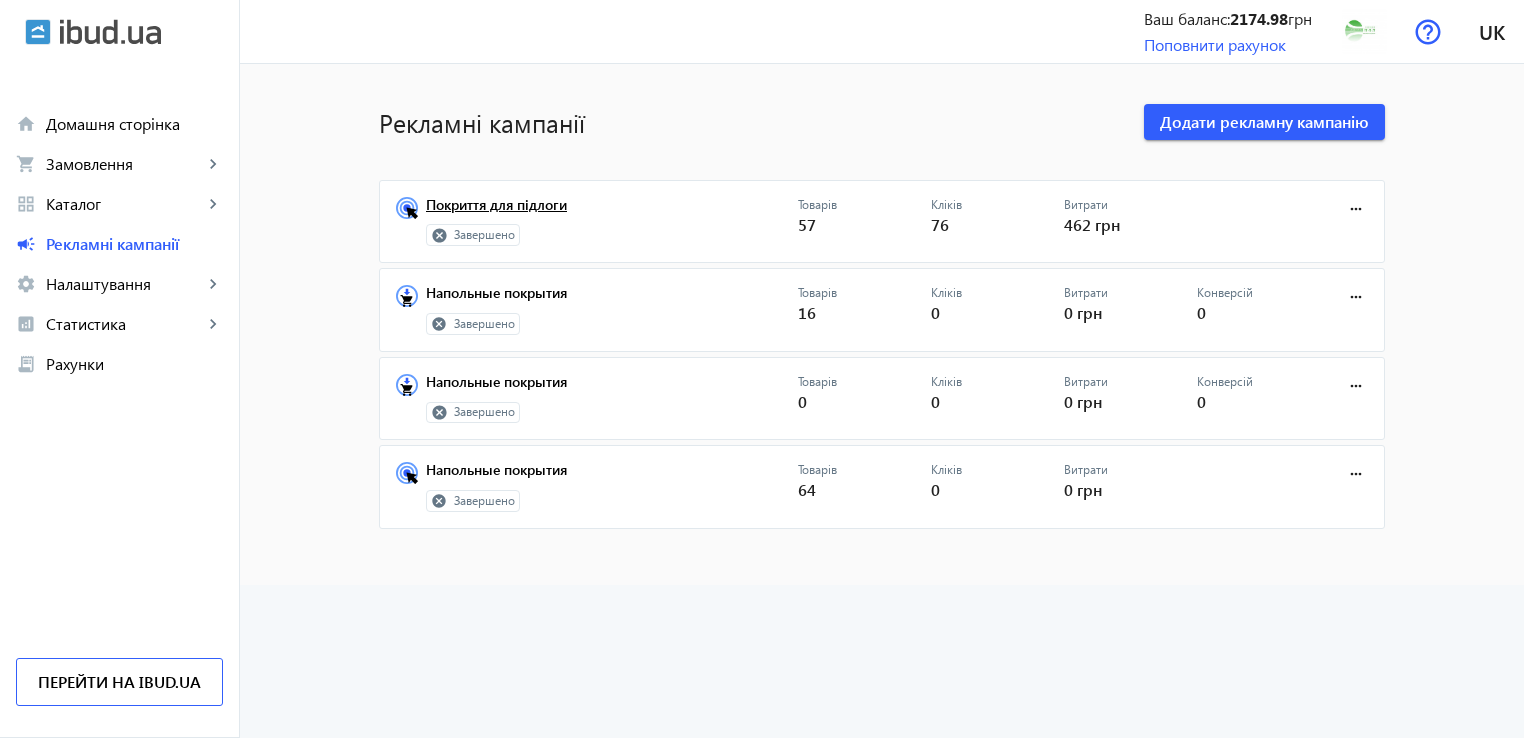 click on "Покриття для підлоги" at bounding box center [612, 211] 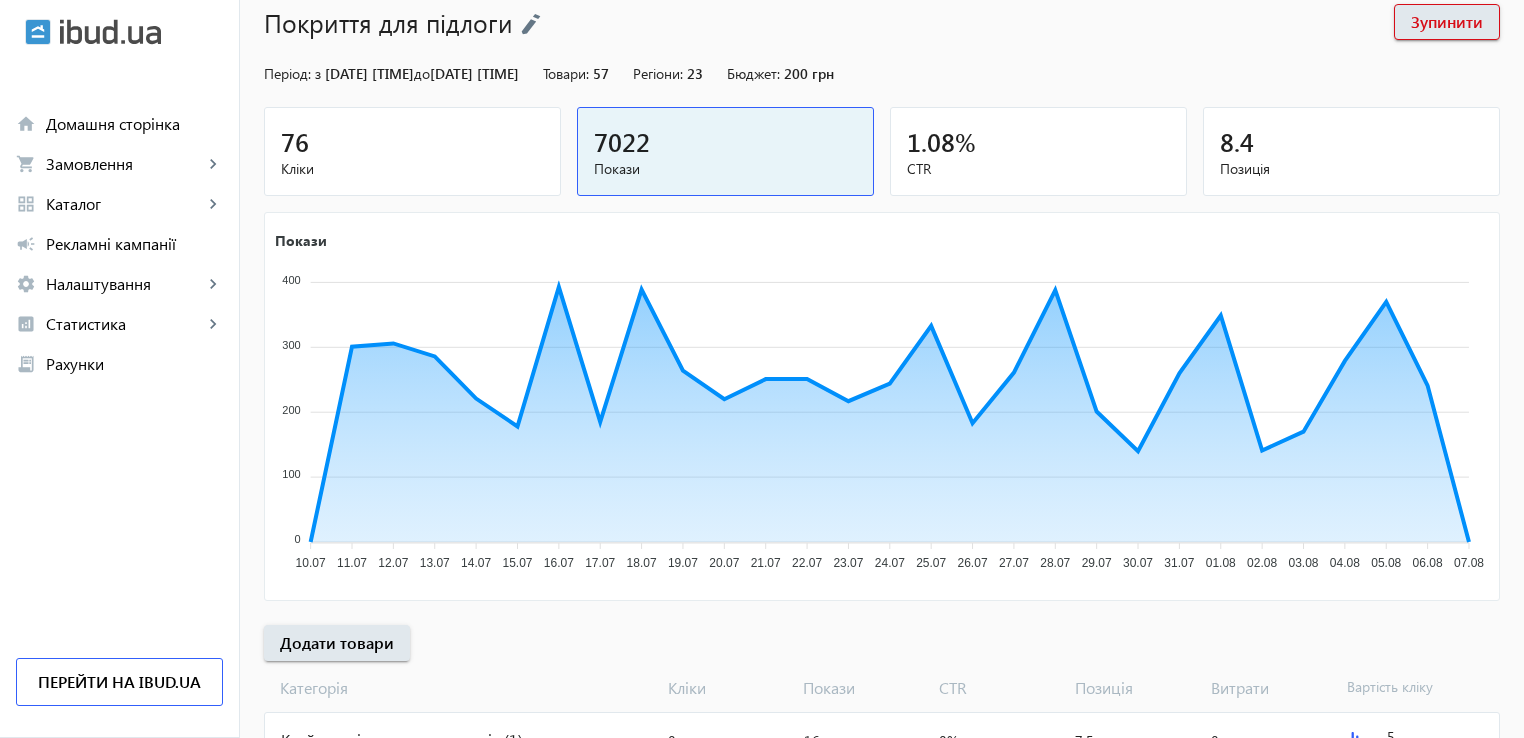 scroll, scrollTop: 144, scrollLeft: 0, axis: vertical 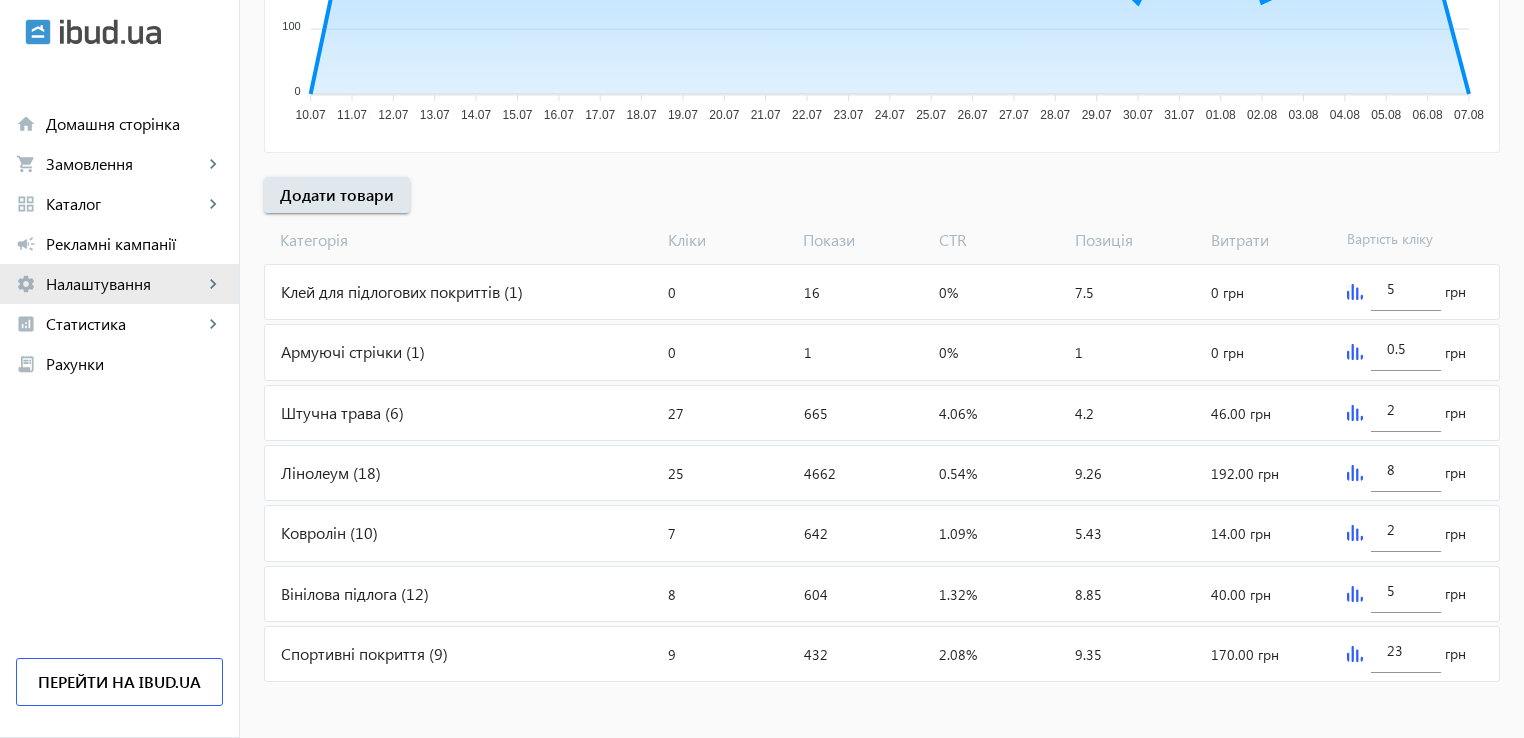 click on "Налаштування" 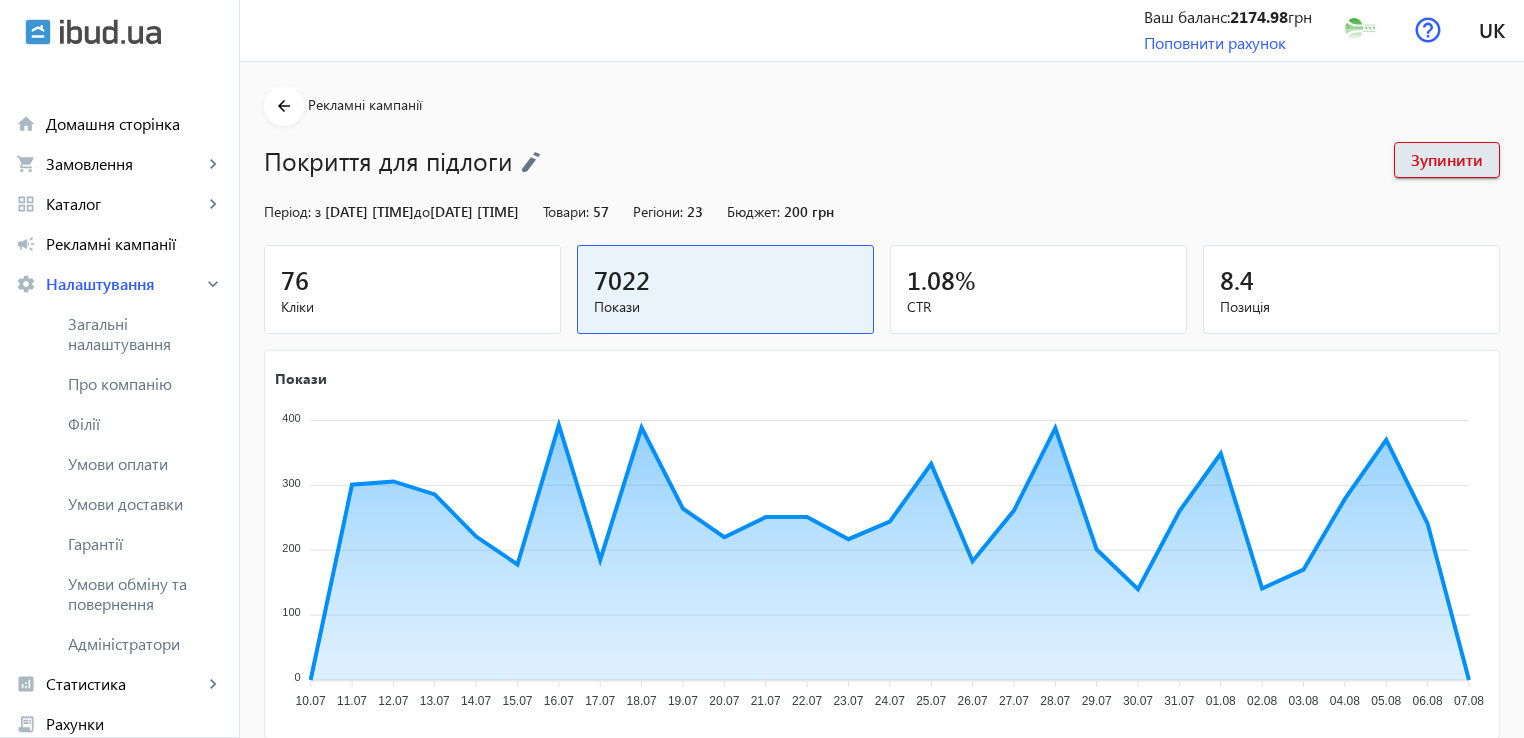 scroll, scrollTop: 0, scrollLeft: 0, axis: both 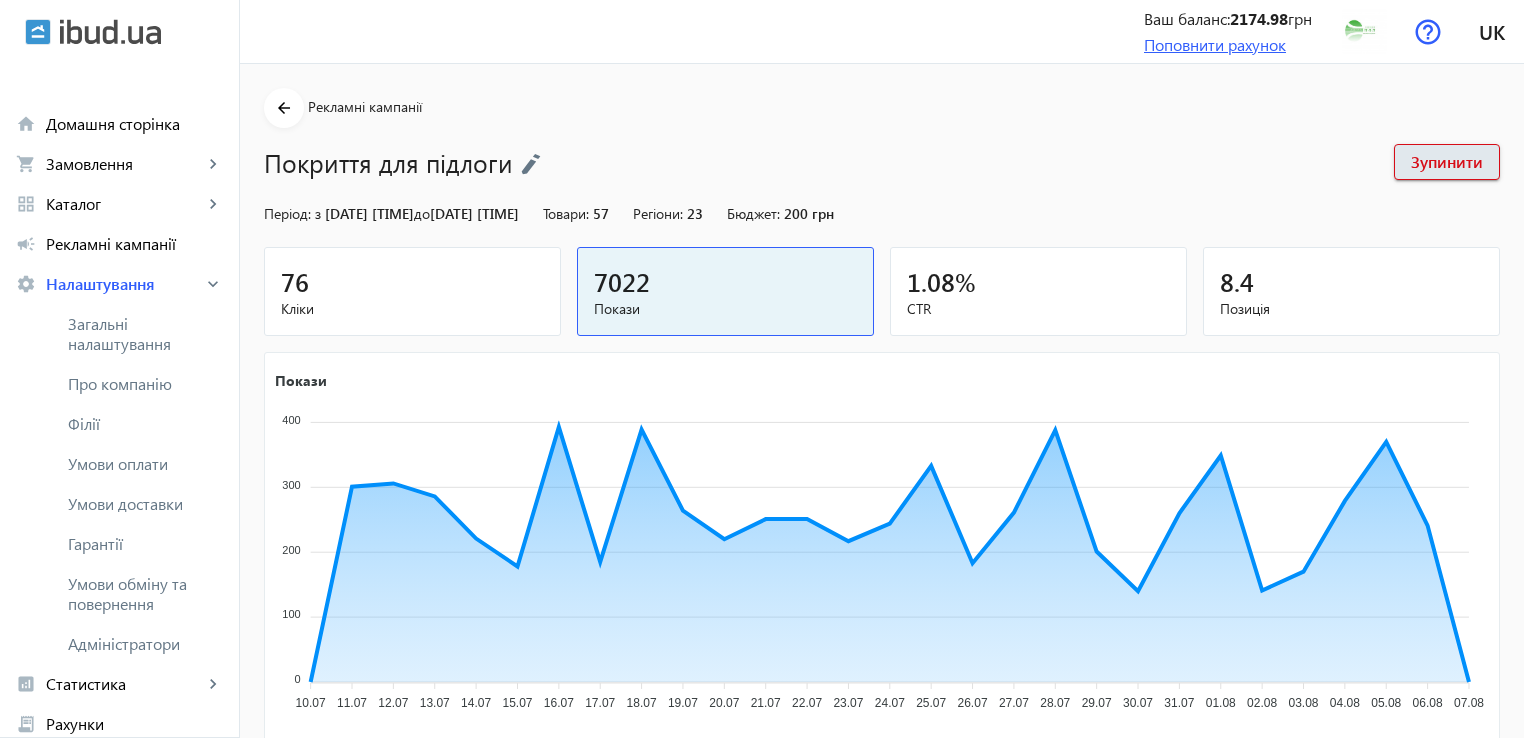 click on "Поповнити рахунок" 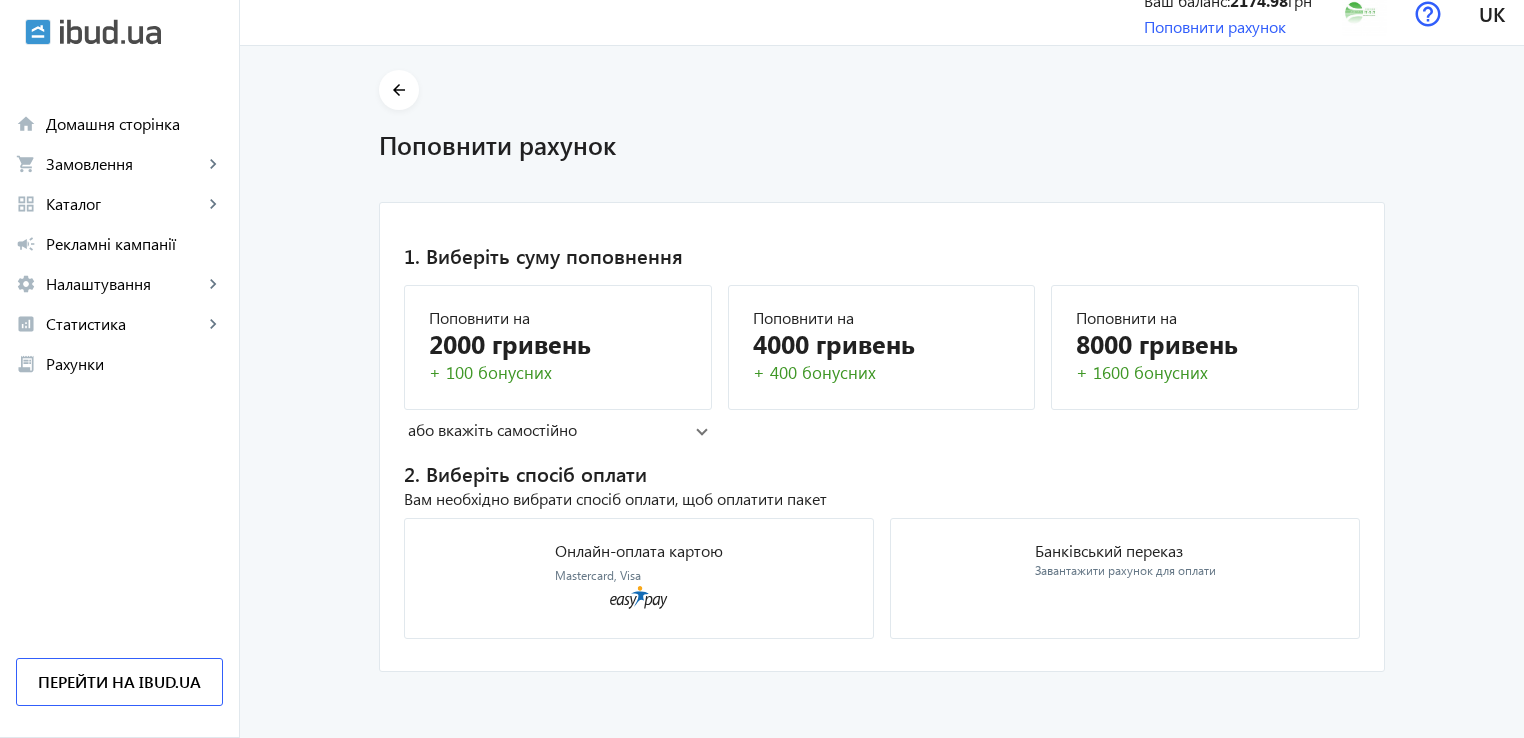 scroll, scrollTop: 19, scrollLeft: 0, axis: vertical 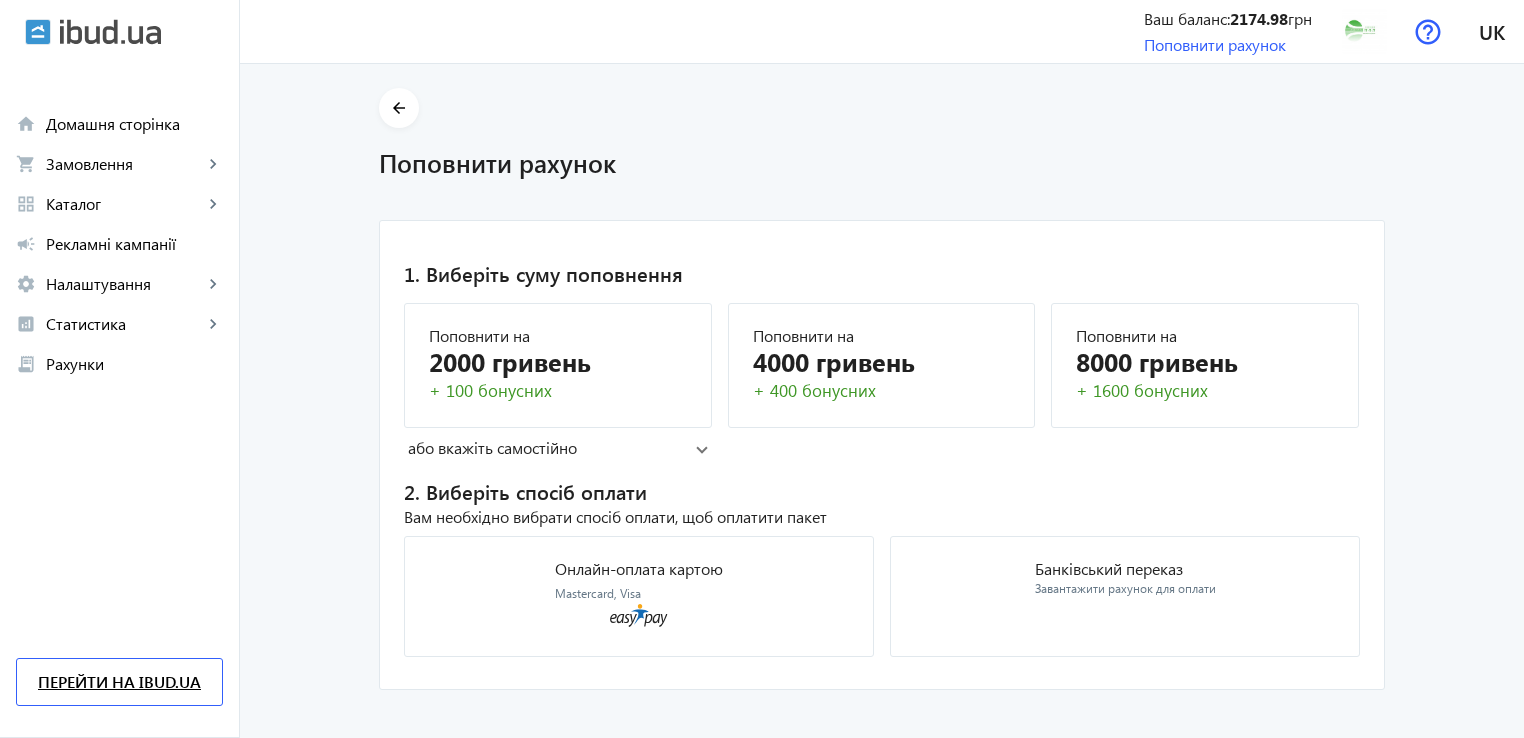 click on "Перейти на ibud.ua" 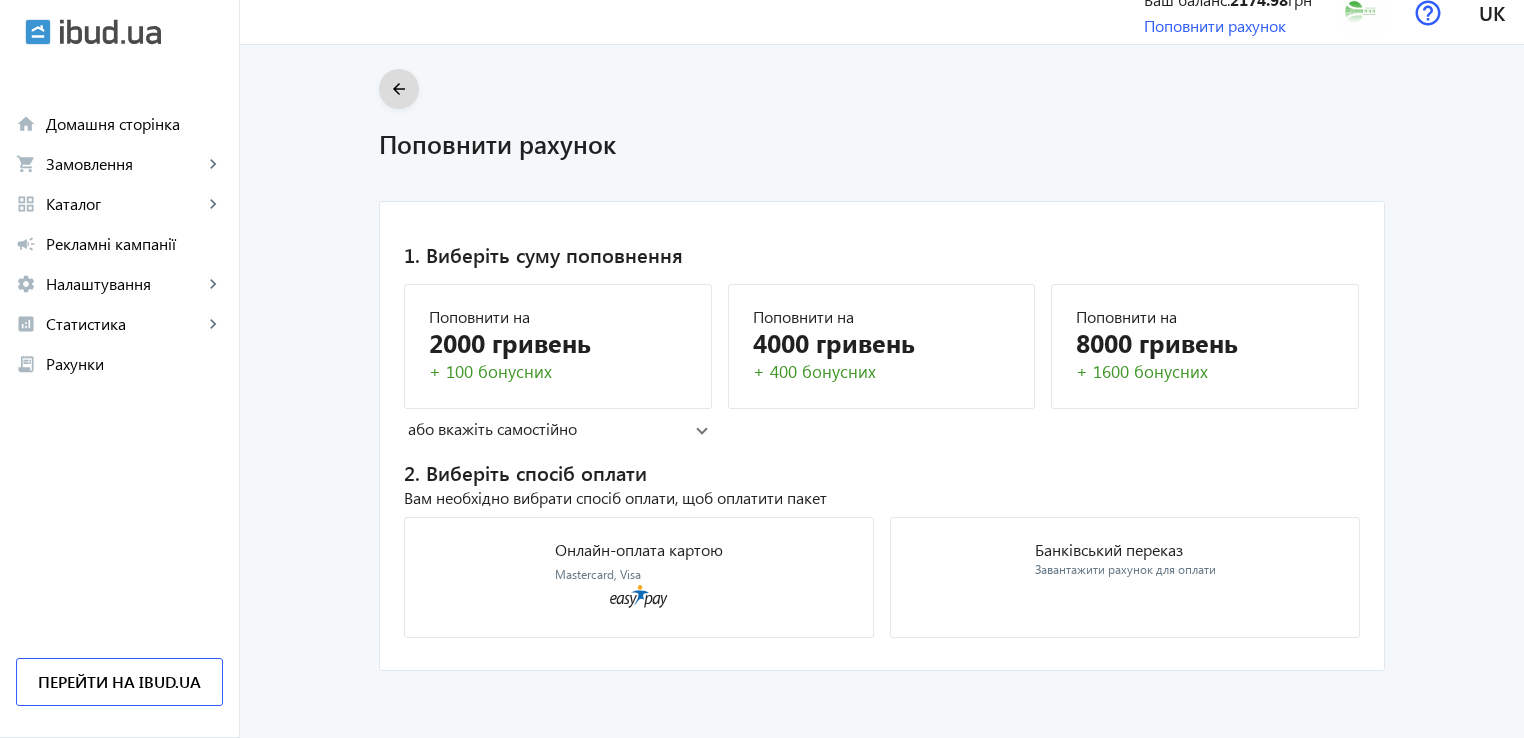 click on "arrow_back" 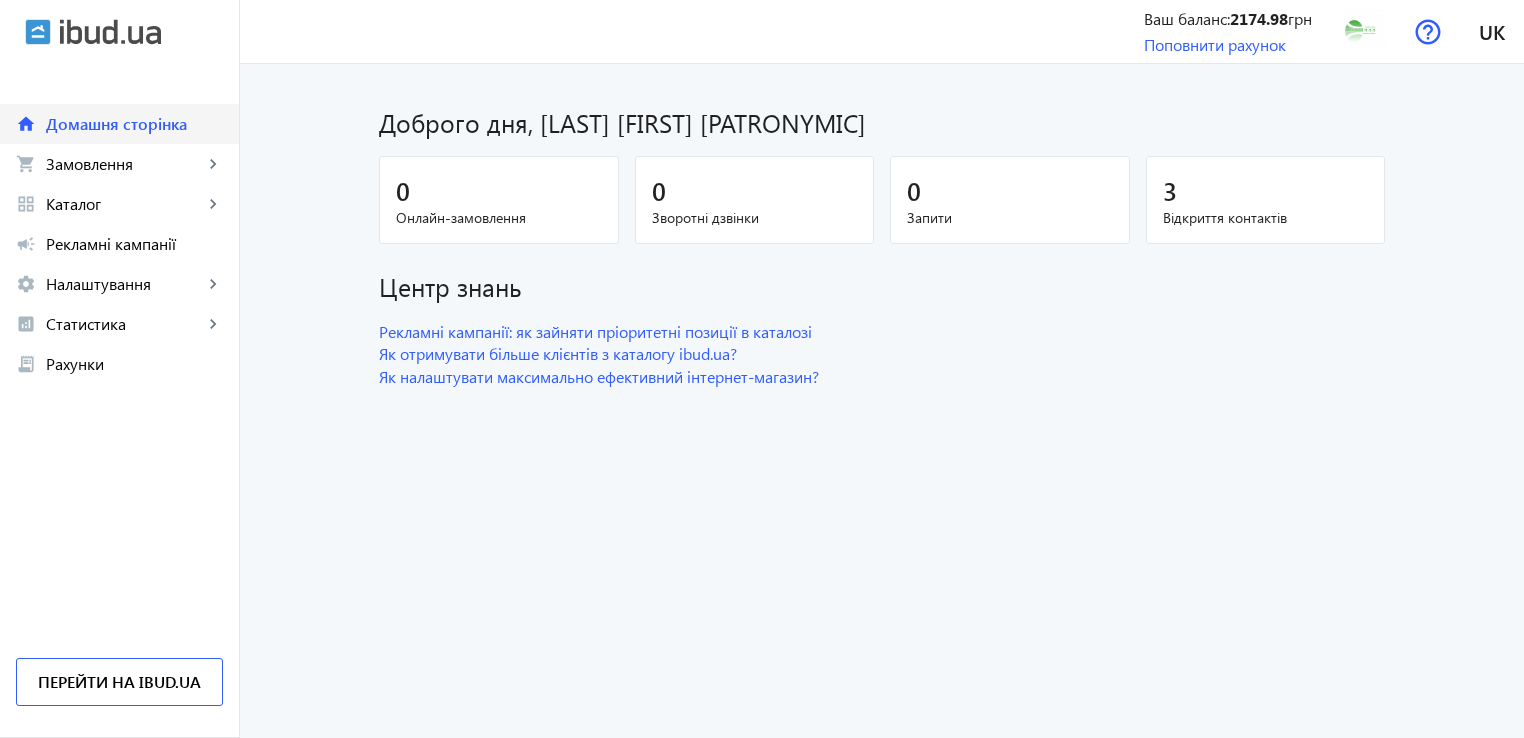 click on "Домашня сторінка" at bounding box center (134, 124) 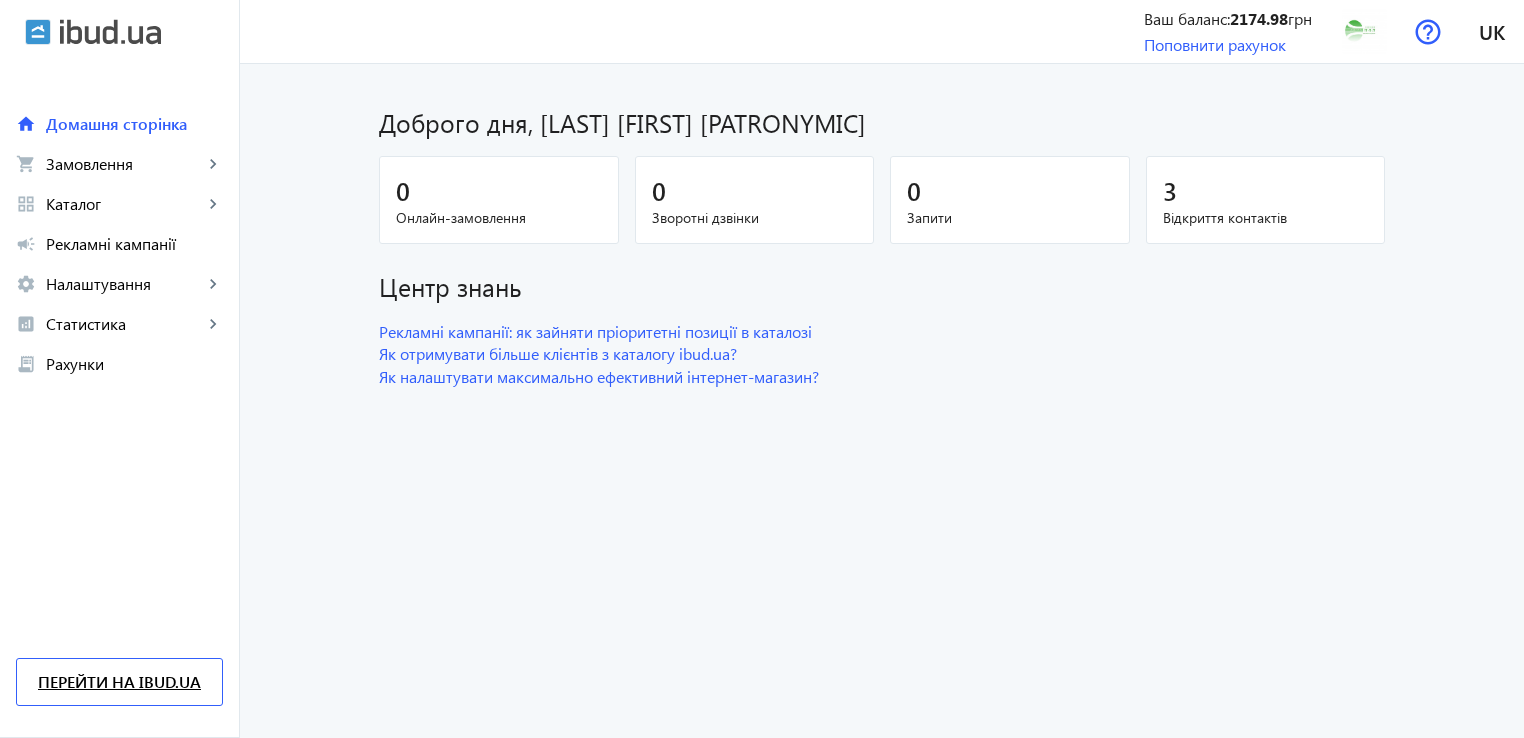 click on "Перейти на ibud.ua" 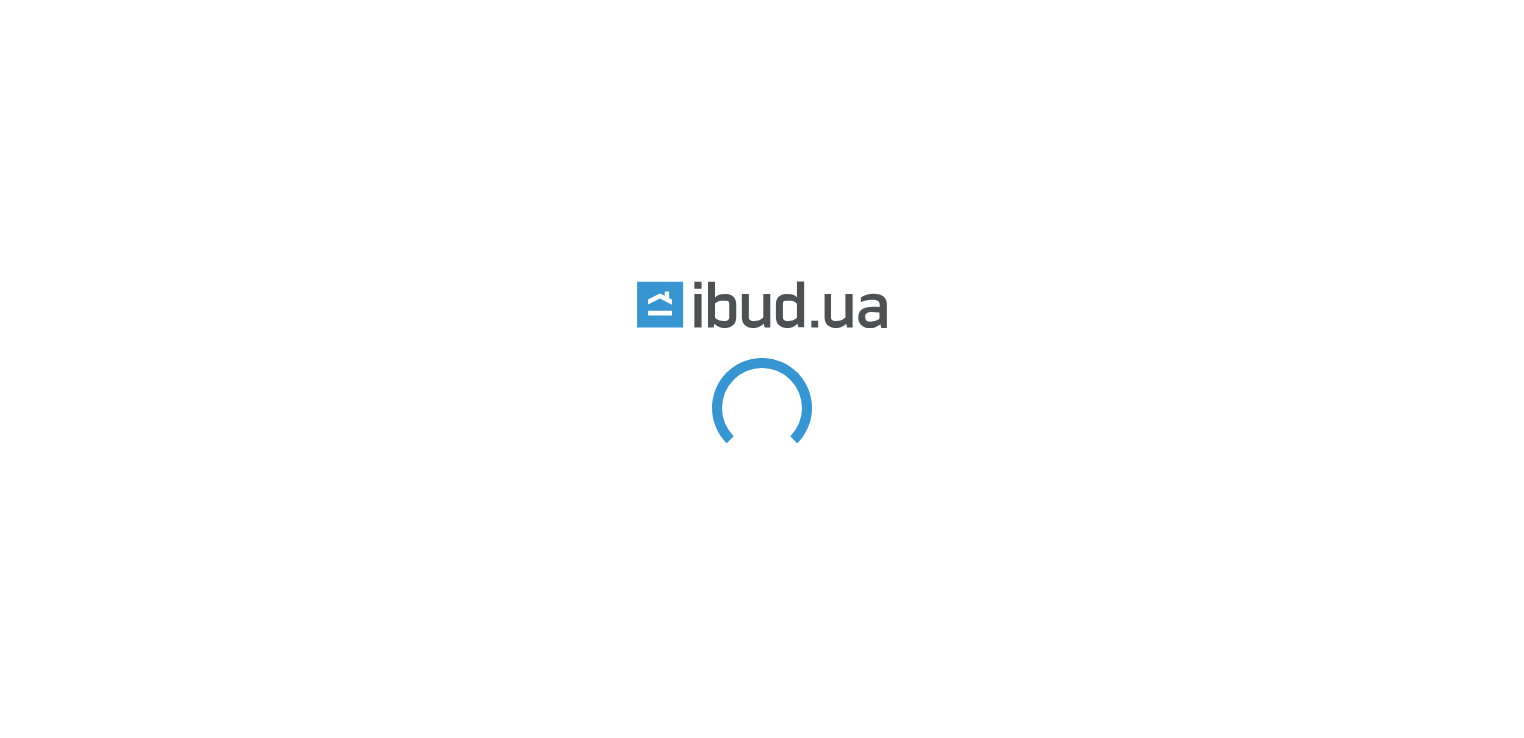 scroll, scrollTop: 0, scrollLeft: 0, axis: both 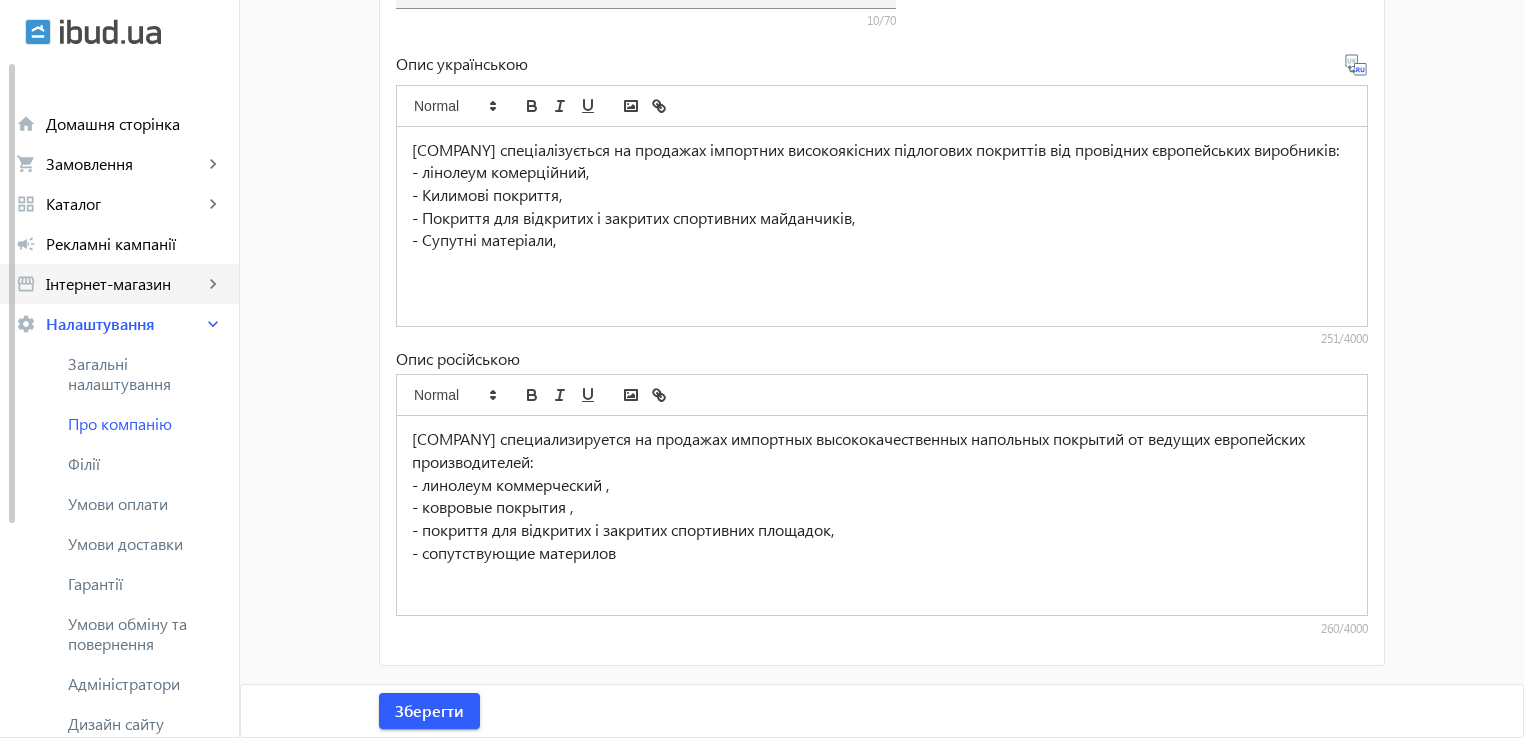click on "Інтернет-магазин" 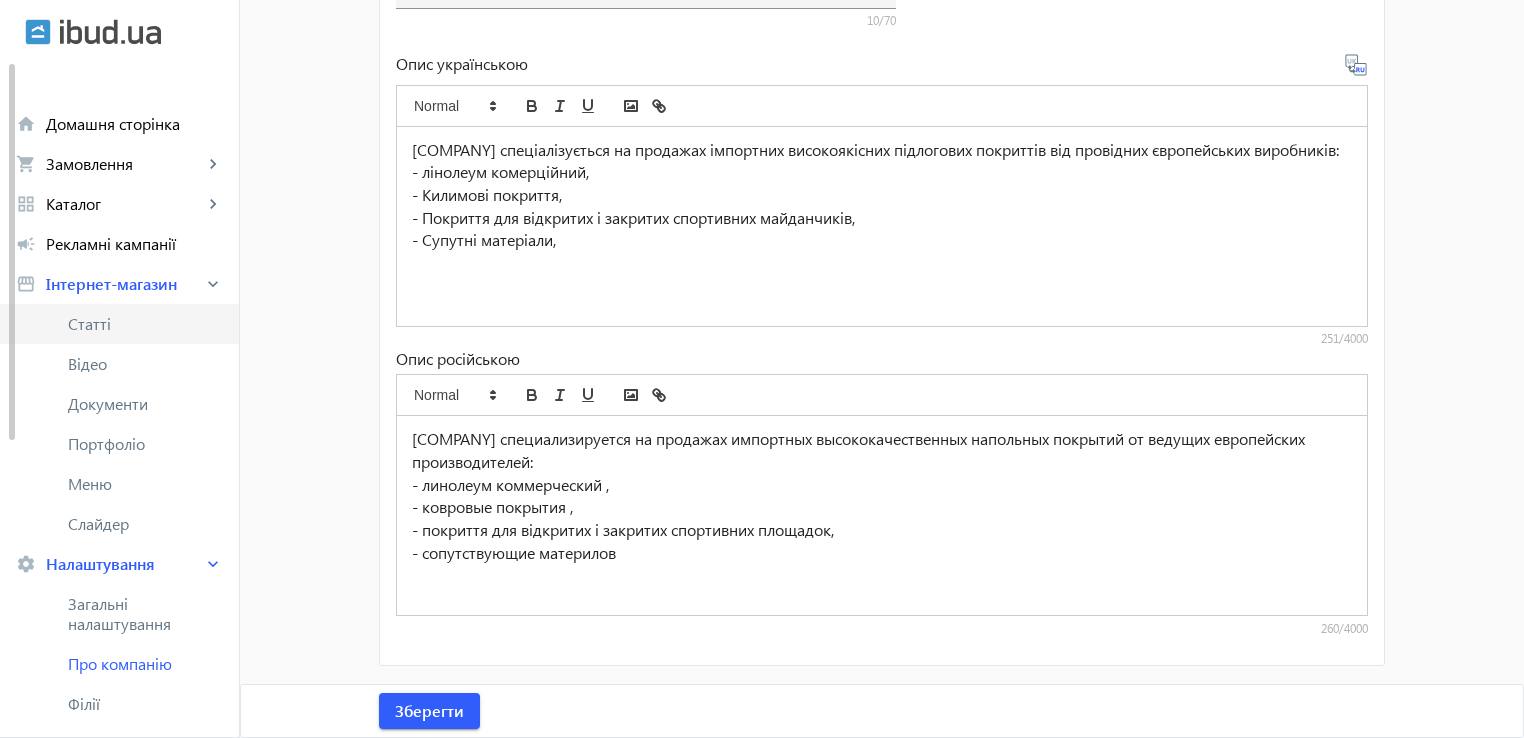 click on "Статті" 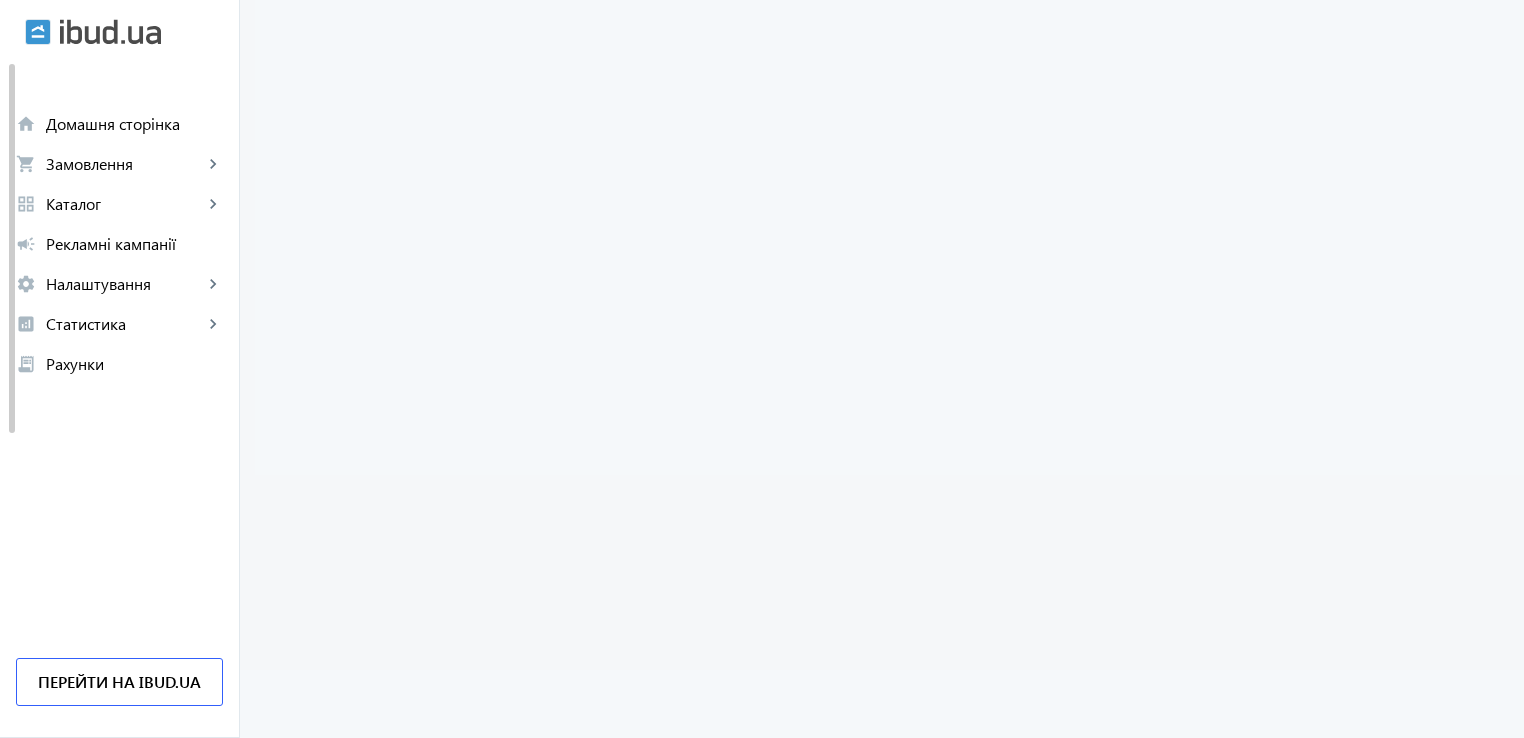 scroll, scrollTop: 0, scrollLeft: 0, axis: both 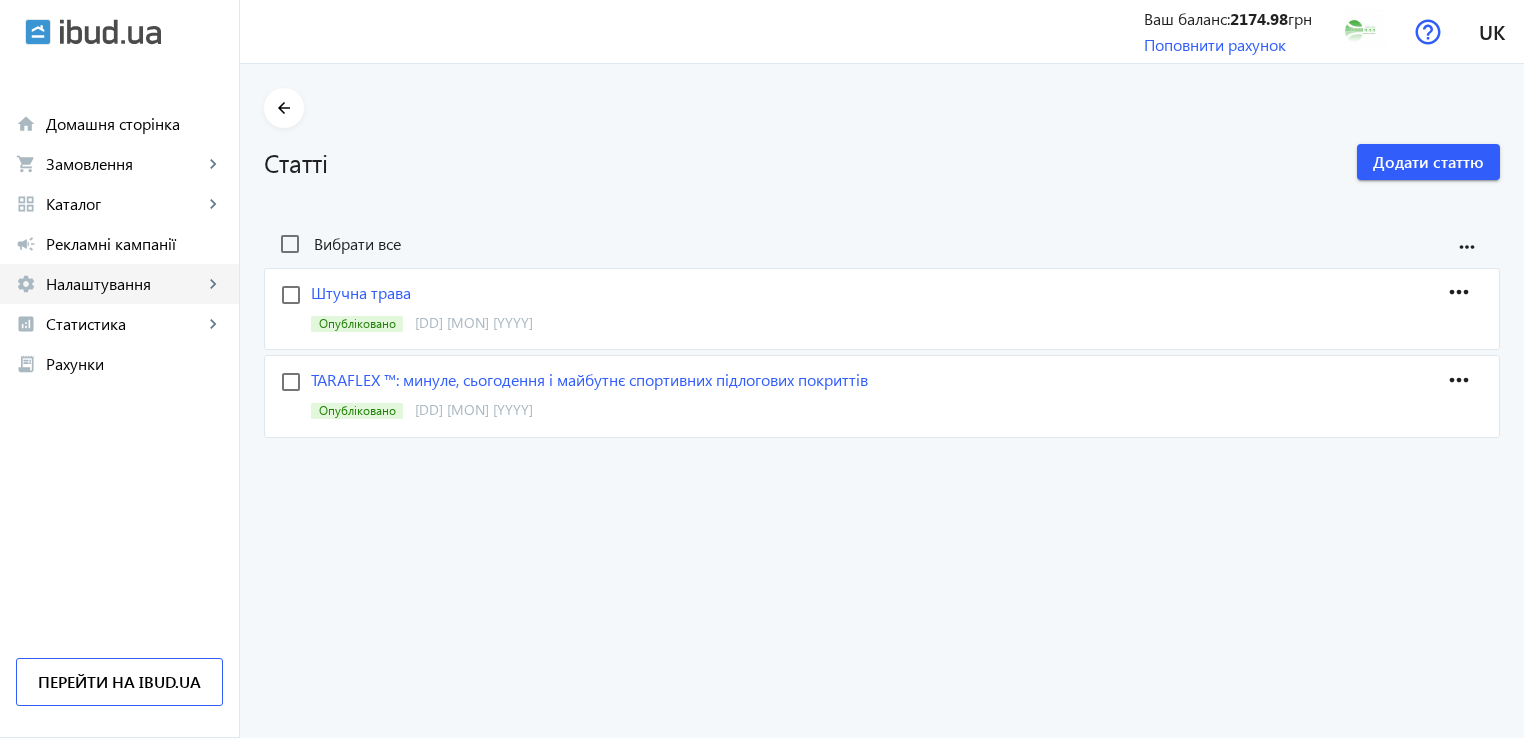 click on "Налаштування" 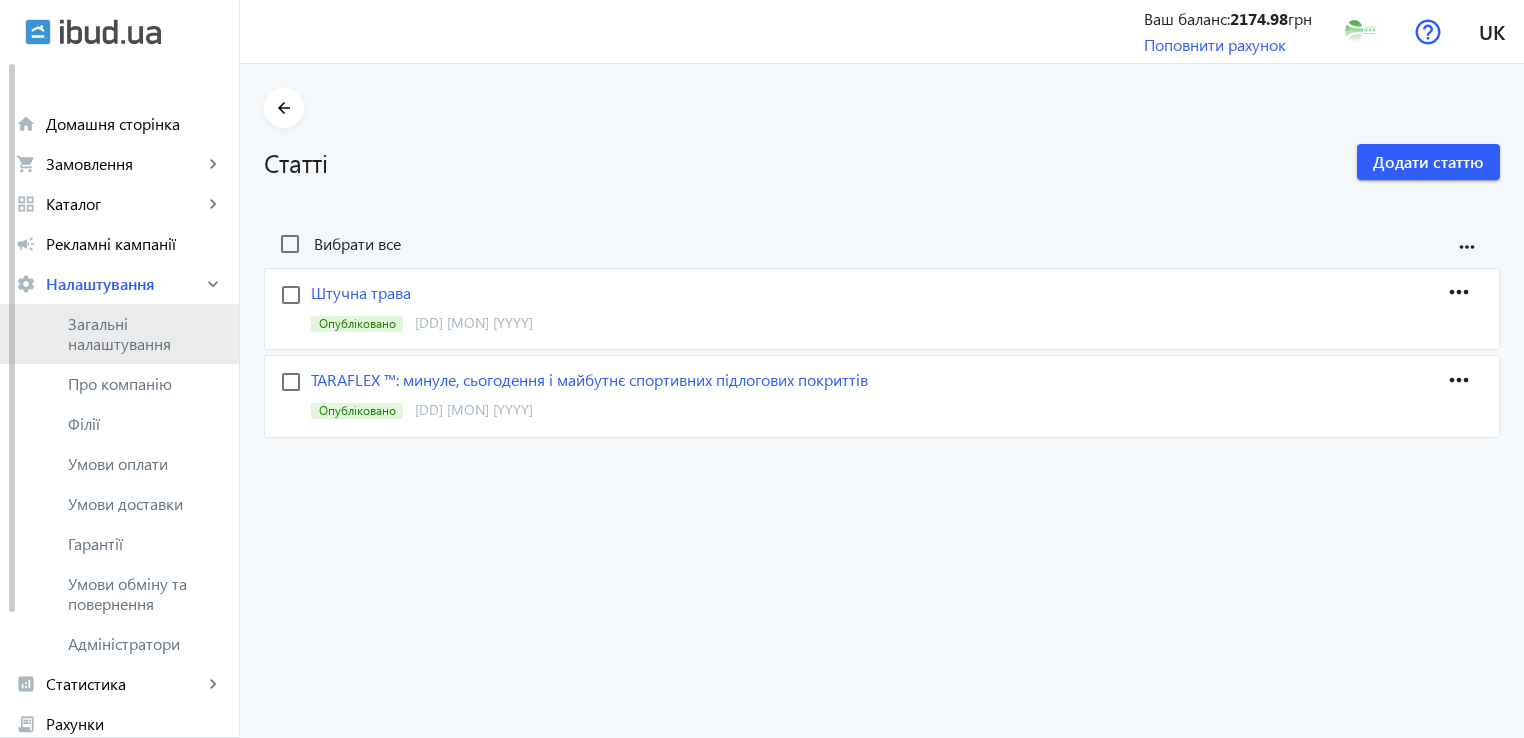 click on "Загальні налаштування" 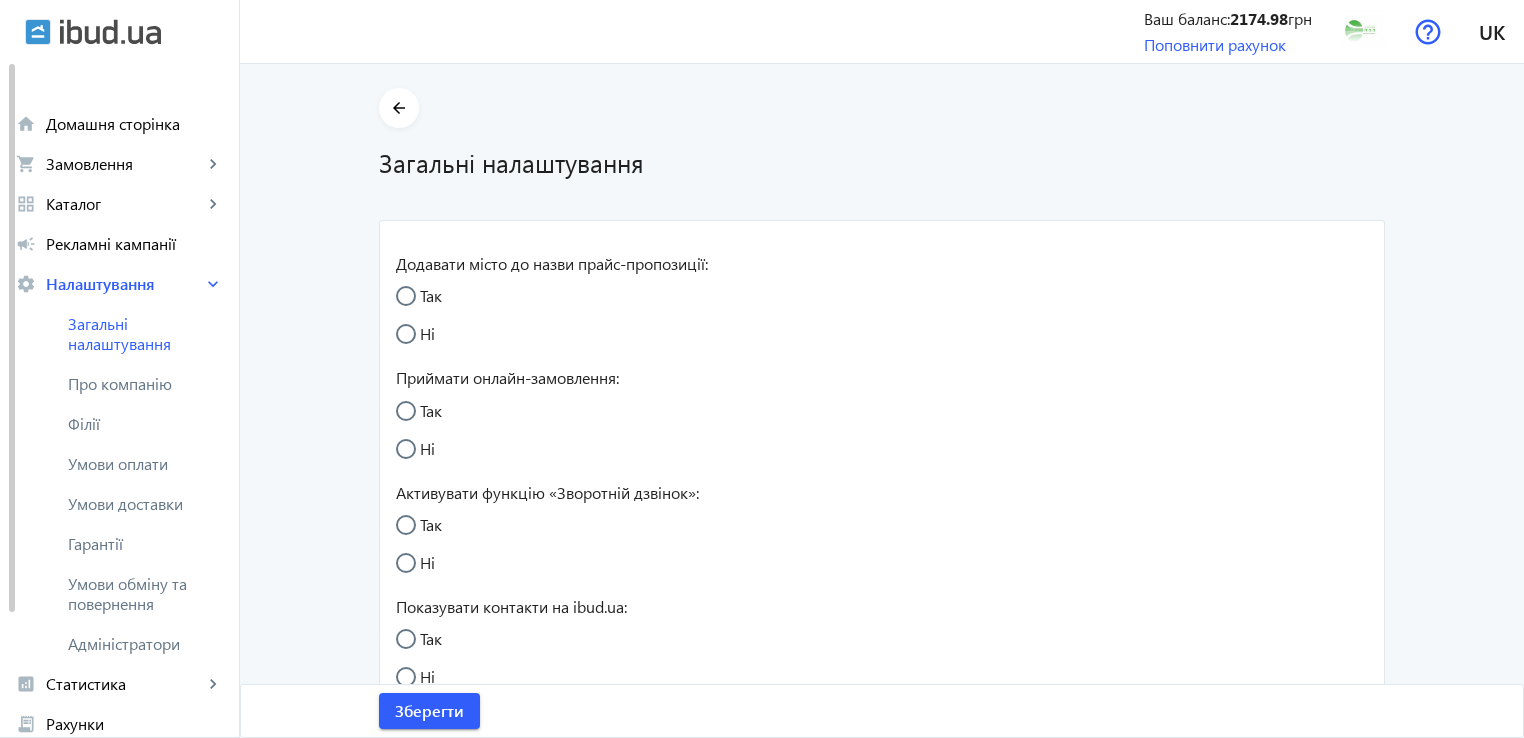 radio on "true" 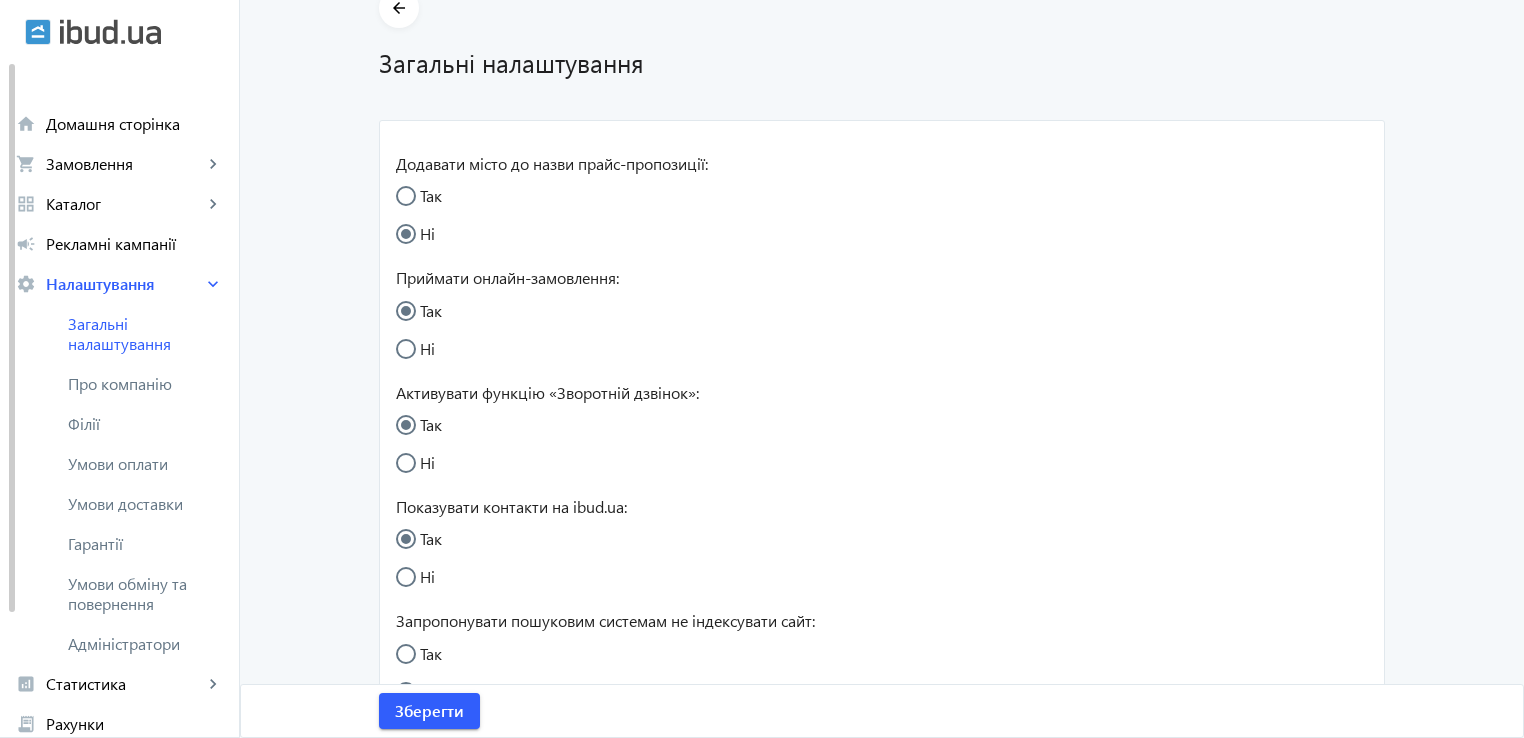 scroll, scrollTop: 200, scrollLeft: 0, axis: vertical 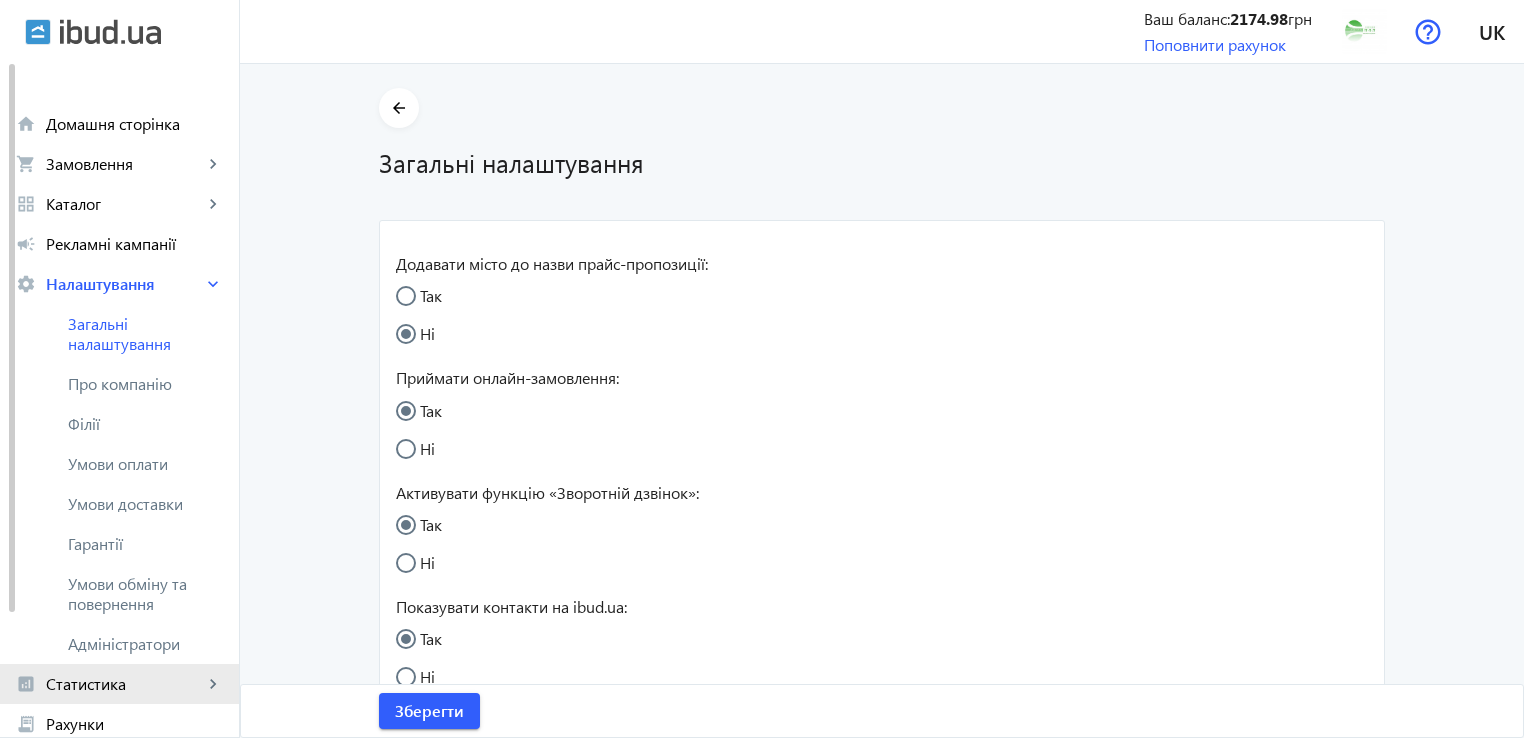 click on "keyboard_arrow_right" 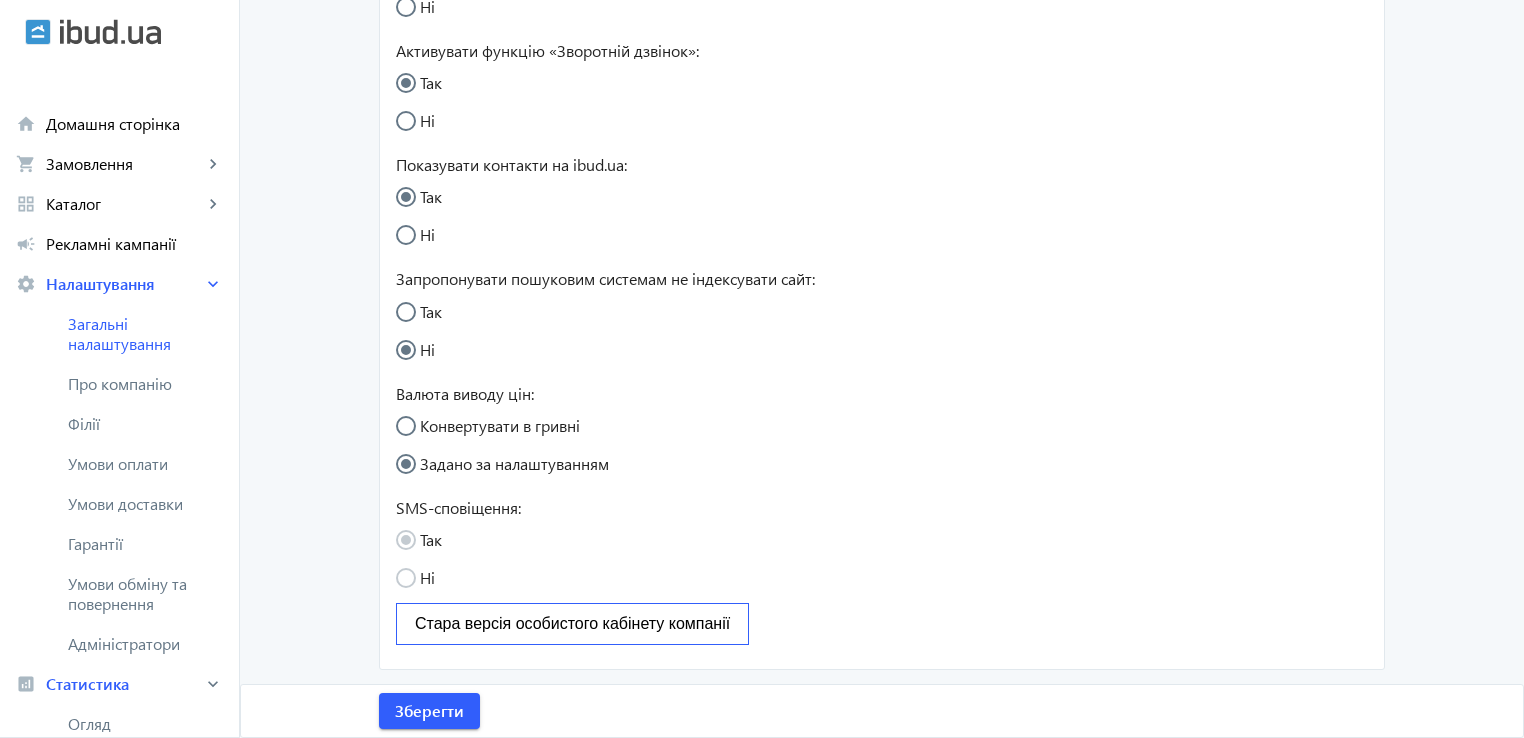 scroll, scrollTop: 0, scrollLeft: 0, axis: both 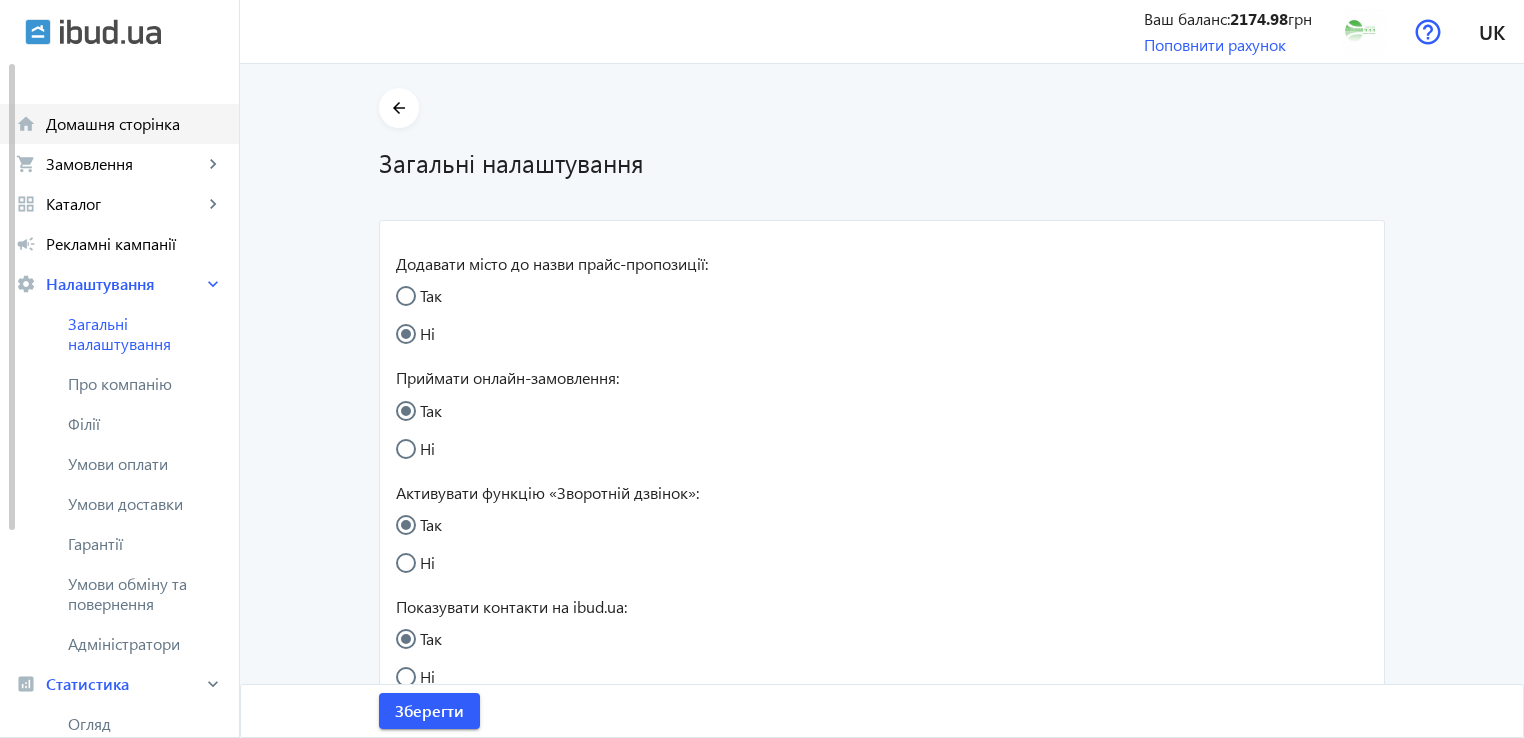 click on "Домашня сторінка" at bounding box center [134, 124] 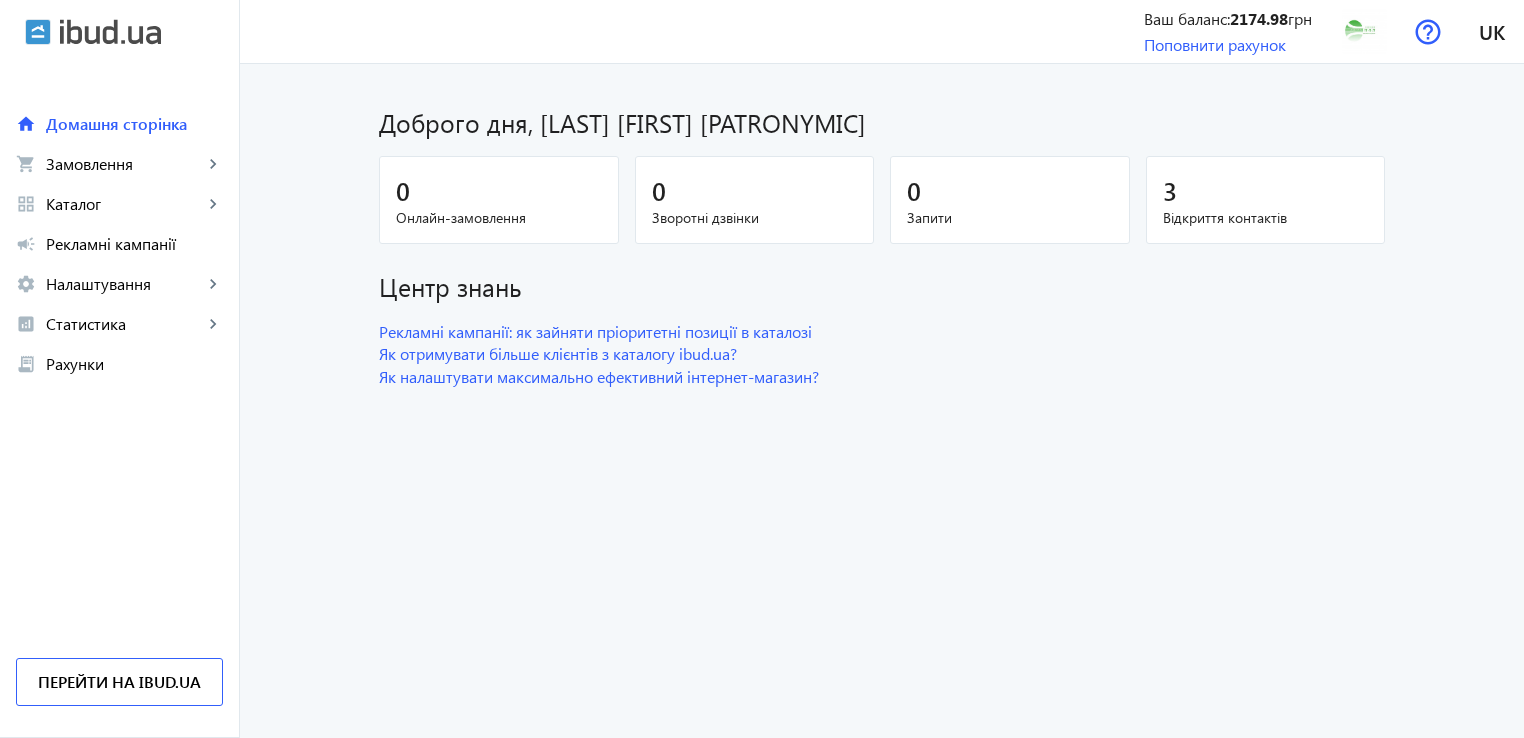 click at bounding box center (110, 32) 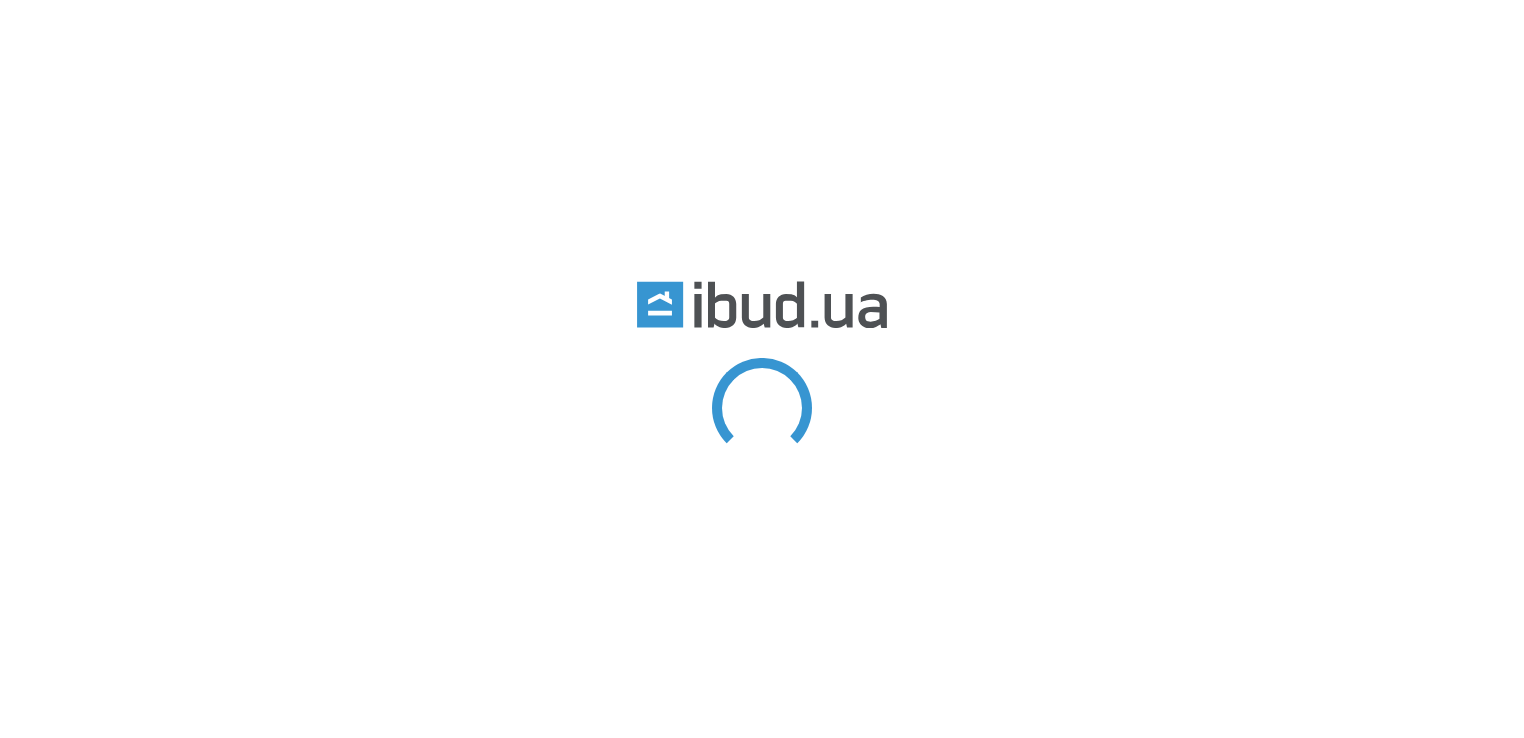 scroll, scrollTop: 0, scrollLeft: 0, axis: both 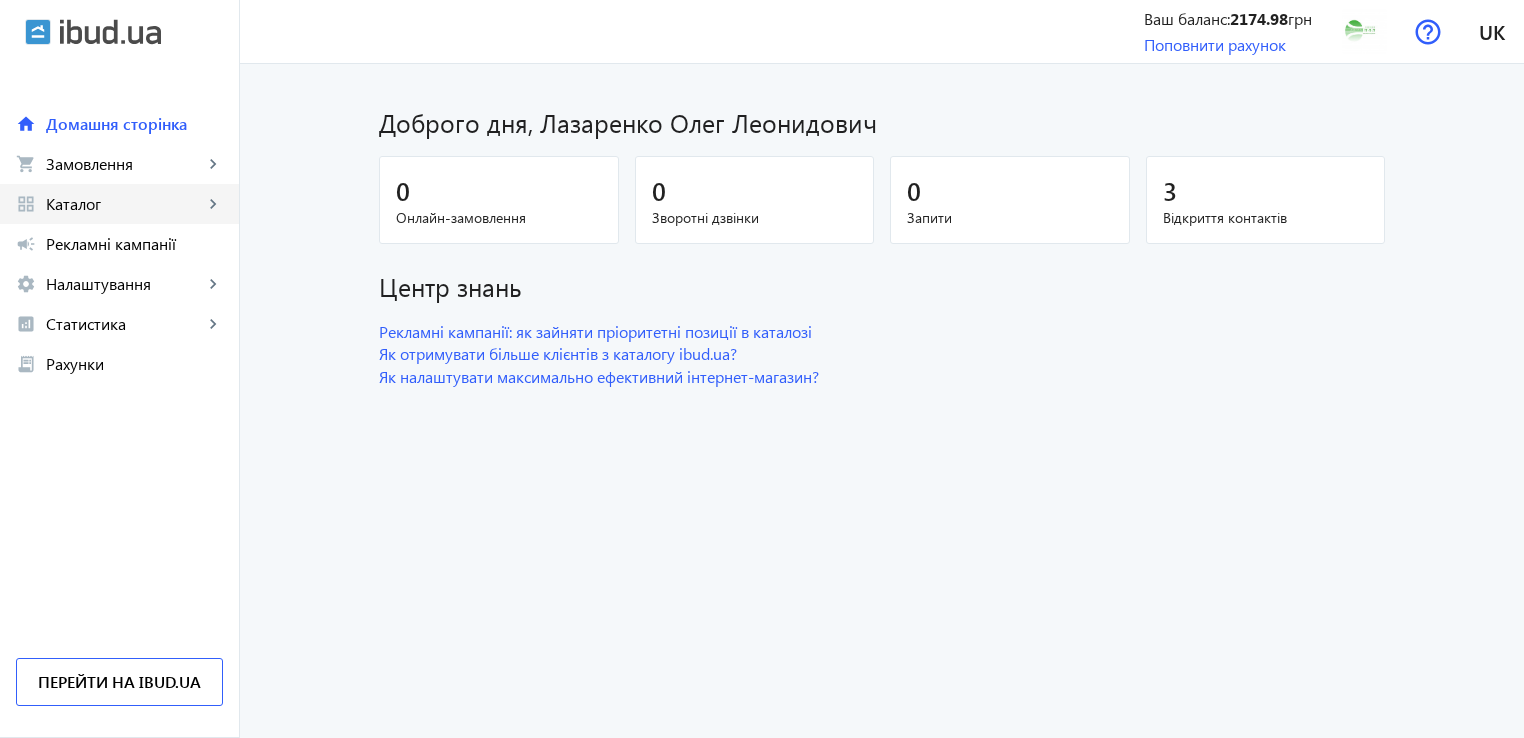 click on "Каталог" 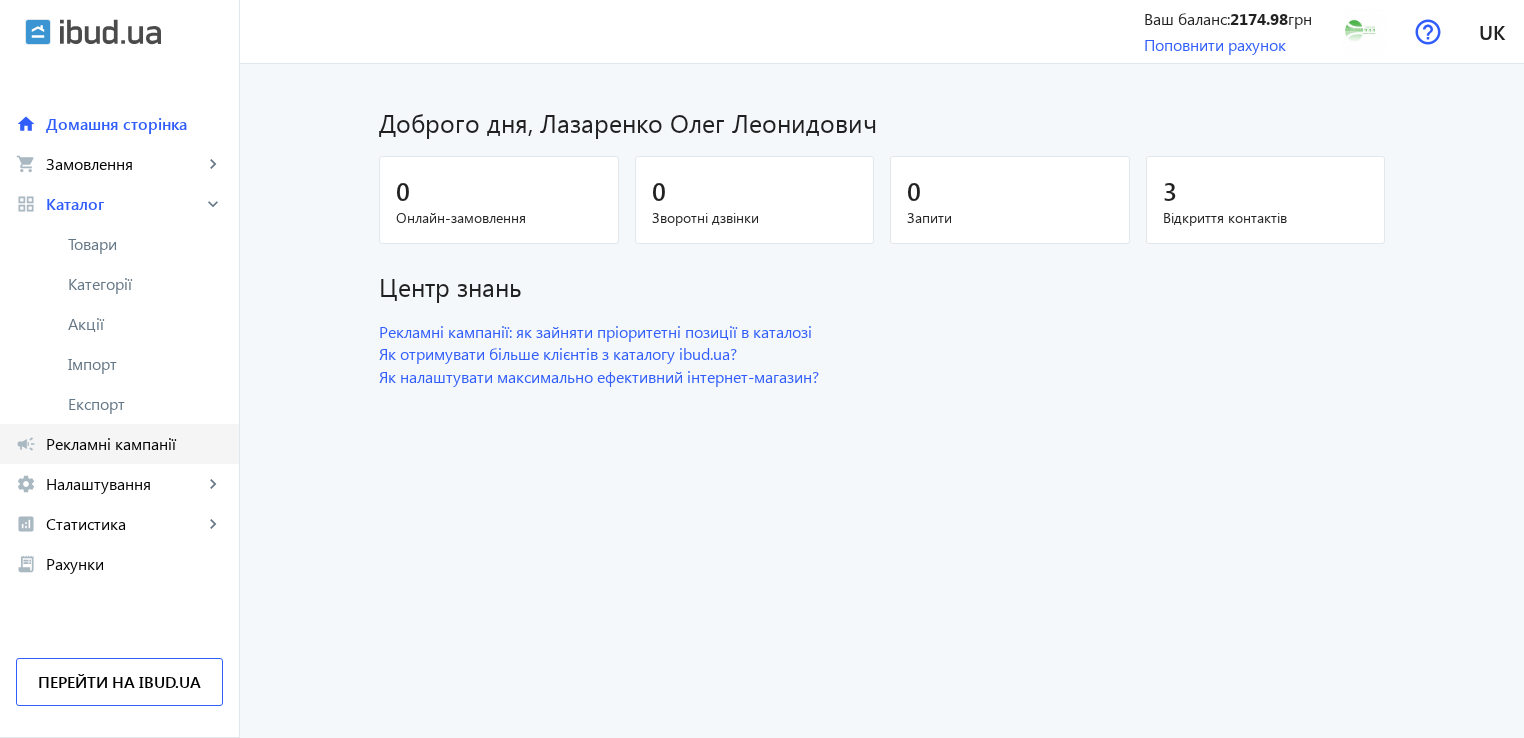 click on "Рекламні кампанії" 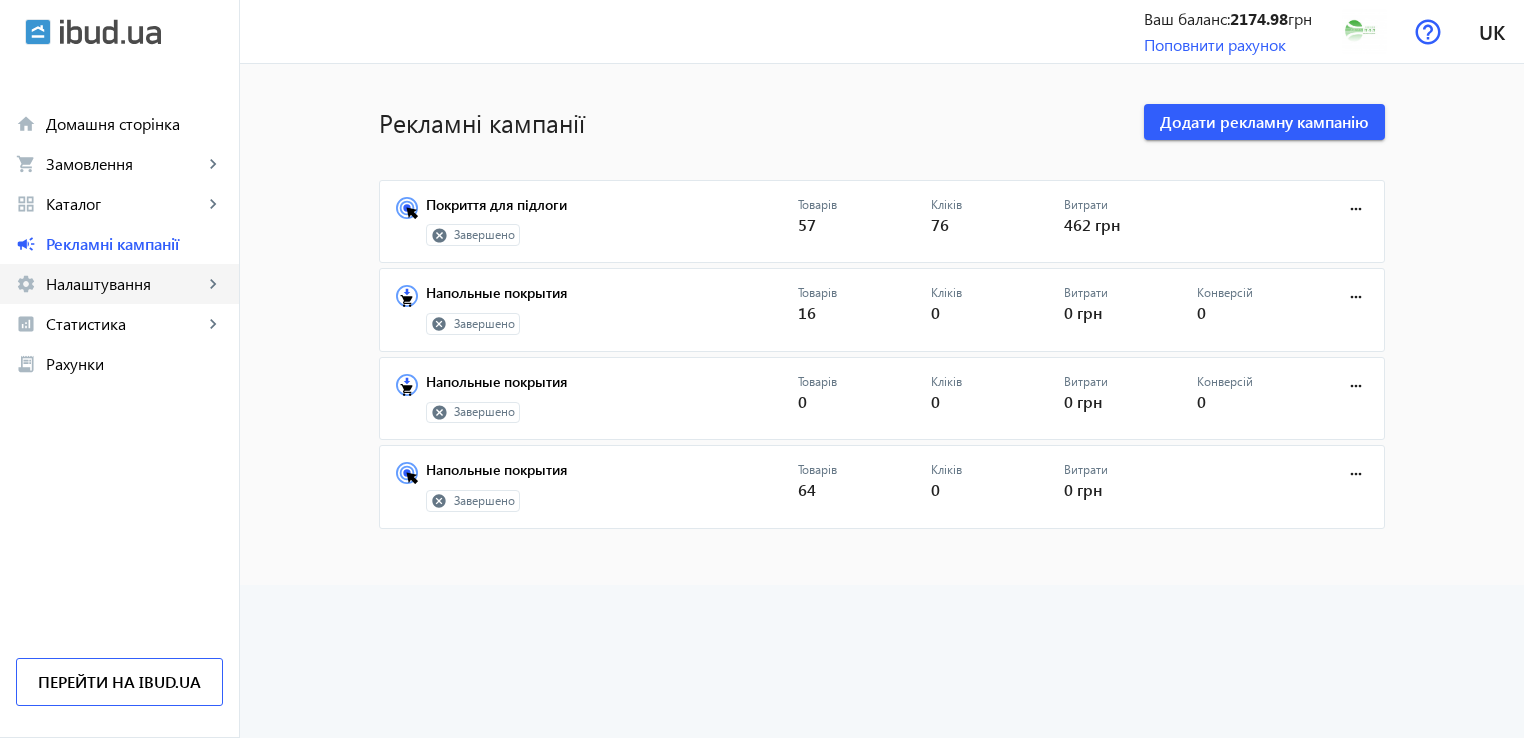 click on "Налаштування" 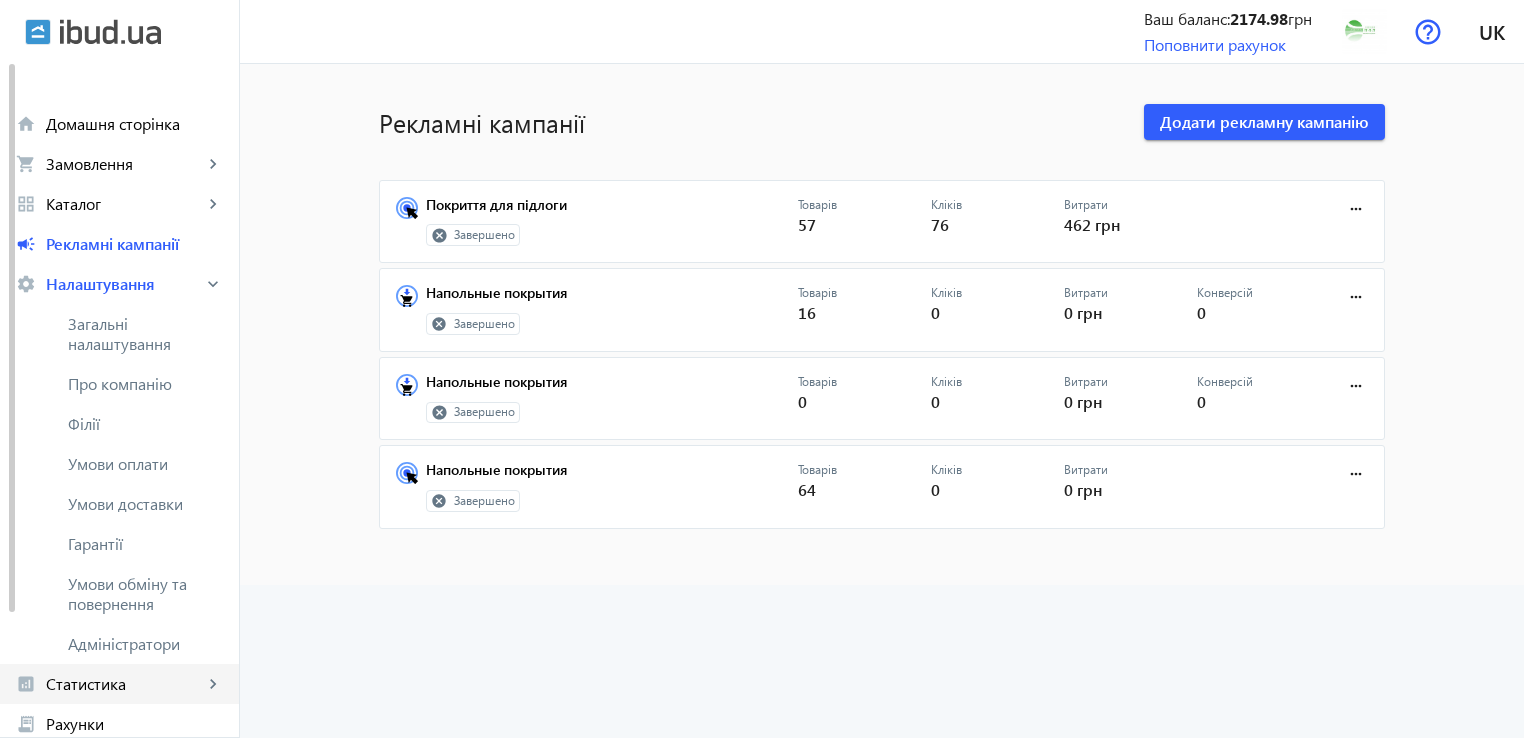 click on "Статистика" 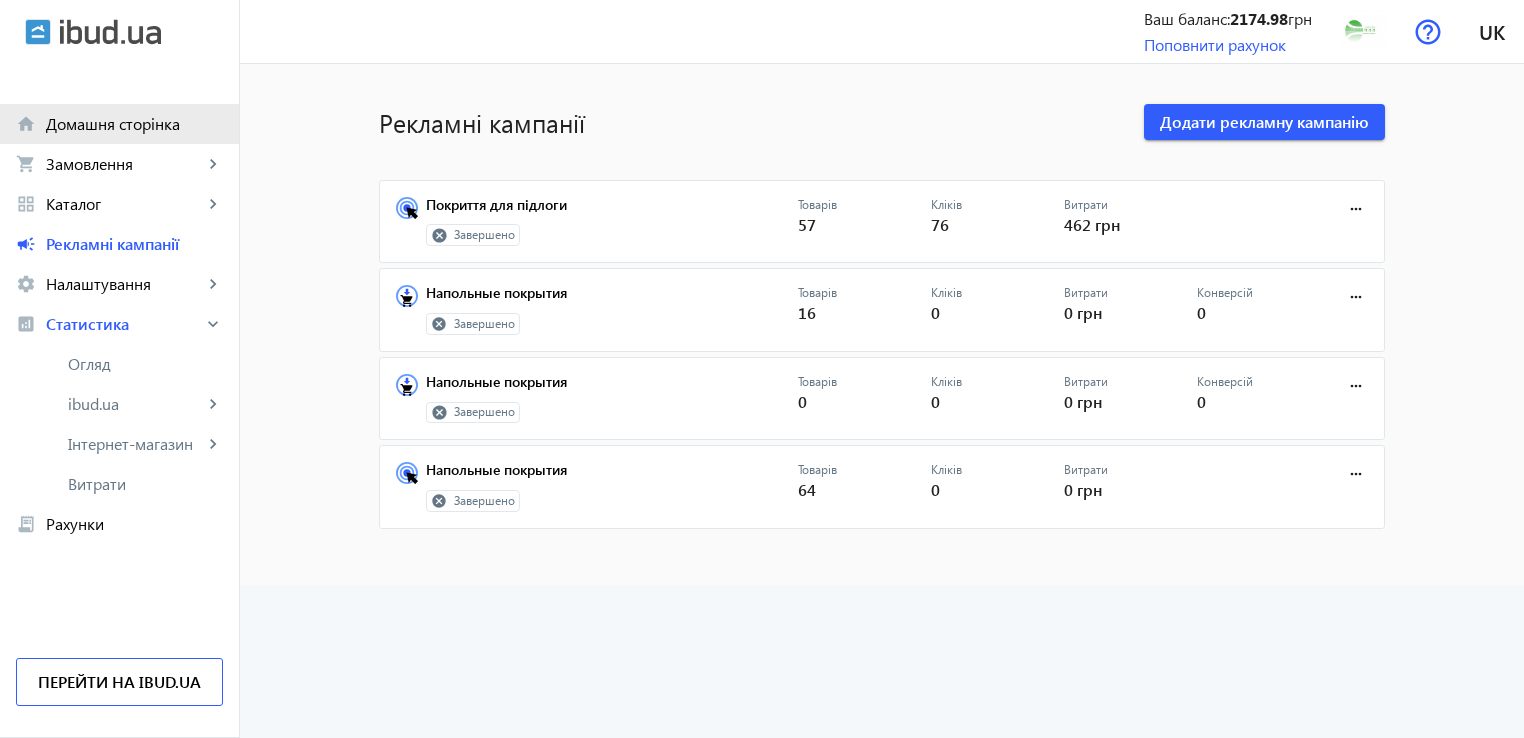 click on "Домашня сторінка" at bounding box center (134, 124) 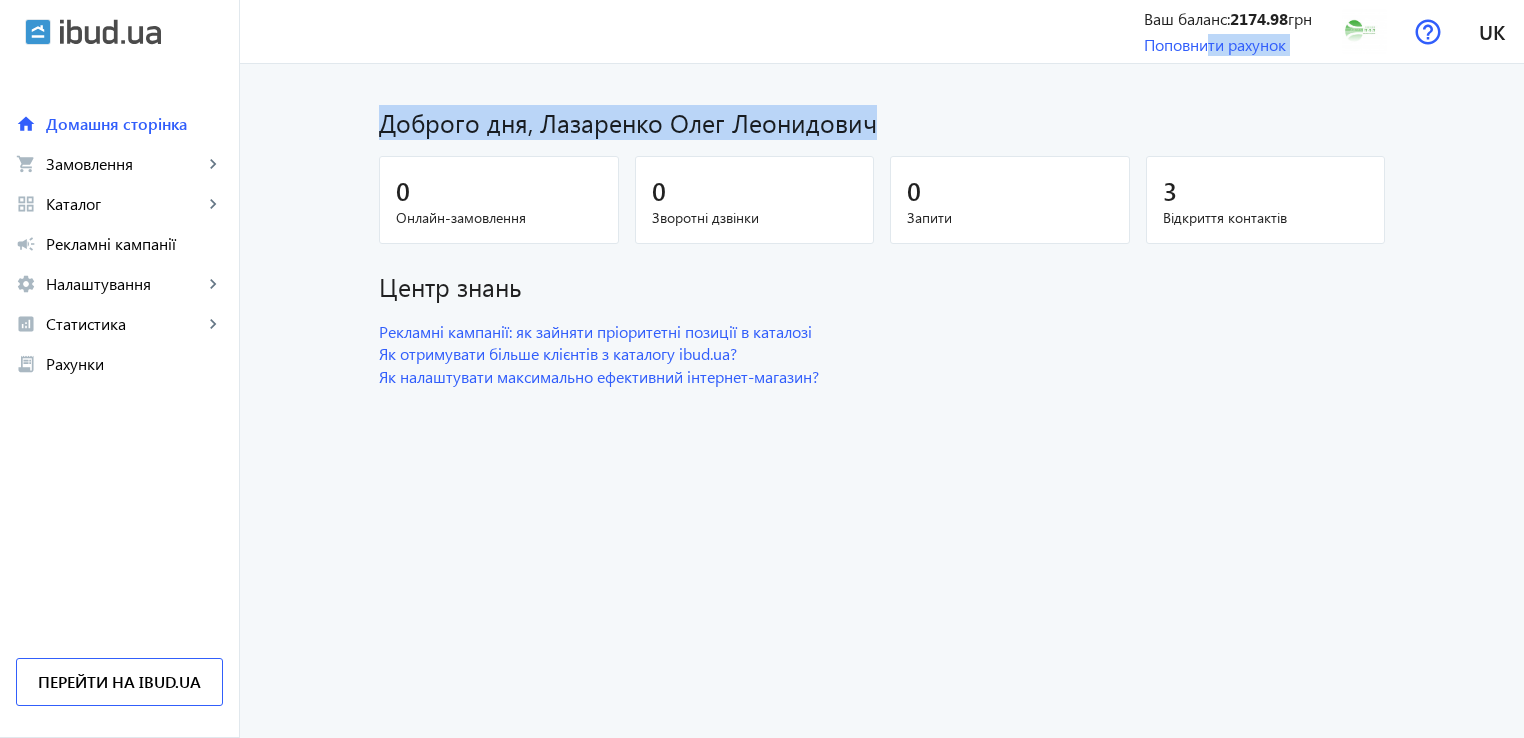 drag, startPoint x: 1194, startPoint y: 37, endPoint x: 1353, endPoint y: 102, distance: 171.7731 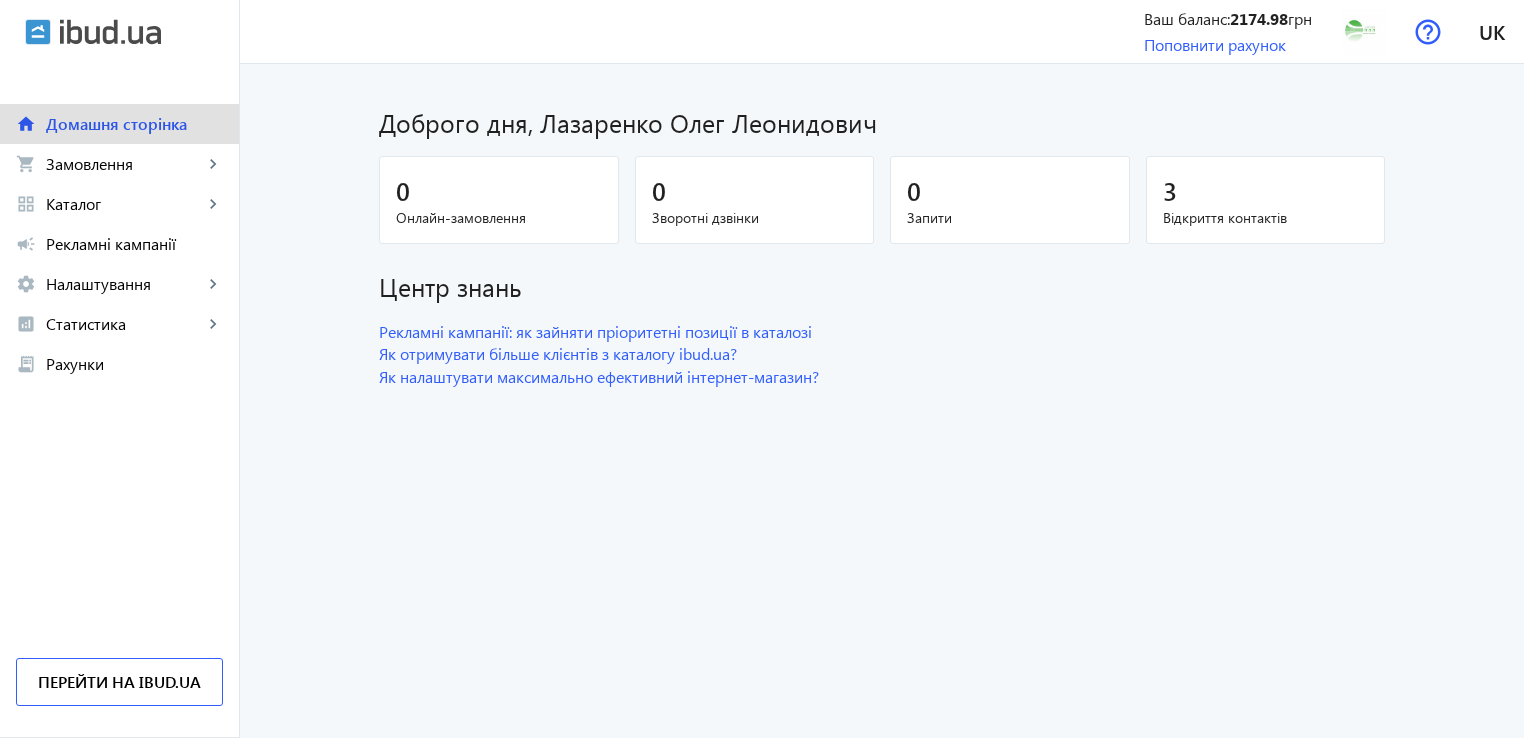 click on "Домашня сторінка" at bounding box center (134, 124) 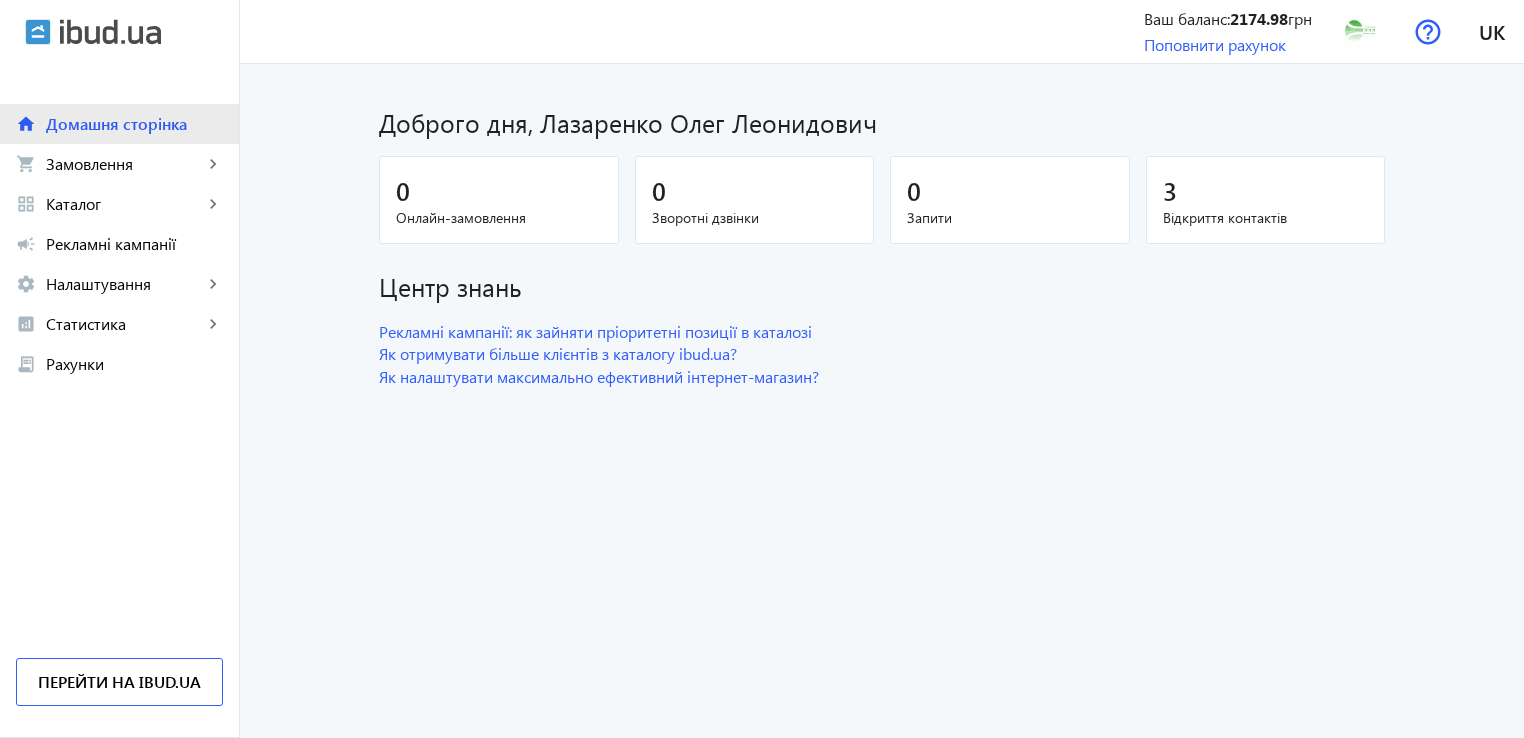 click on "Домашня сторінка" at bounding box center (134, 124) 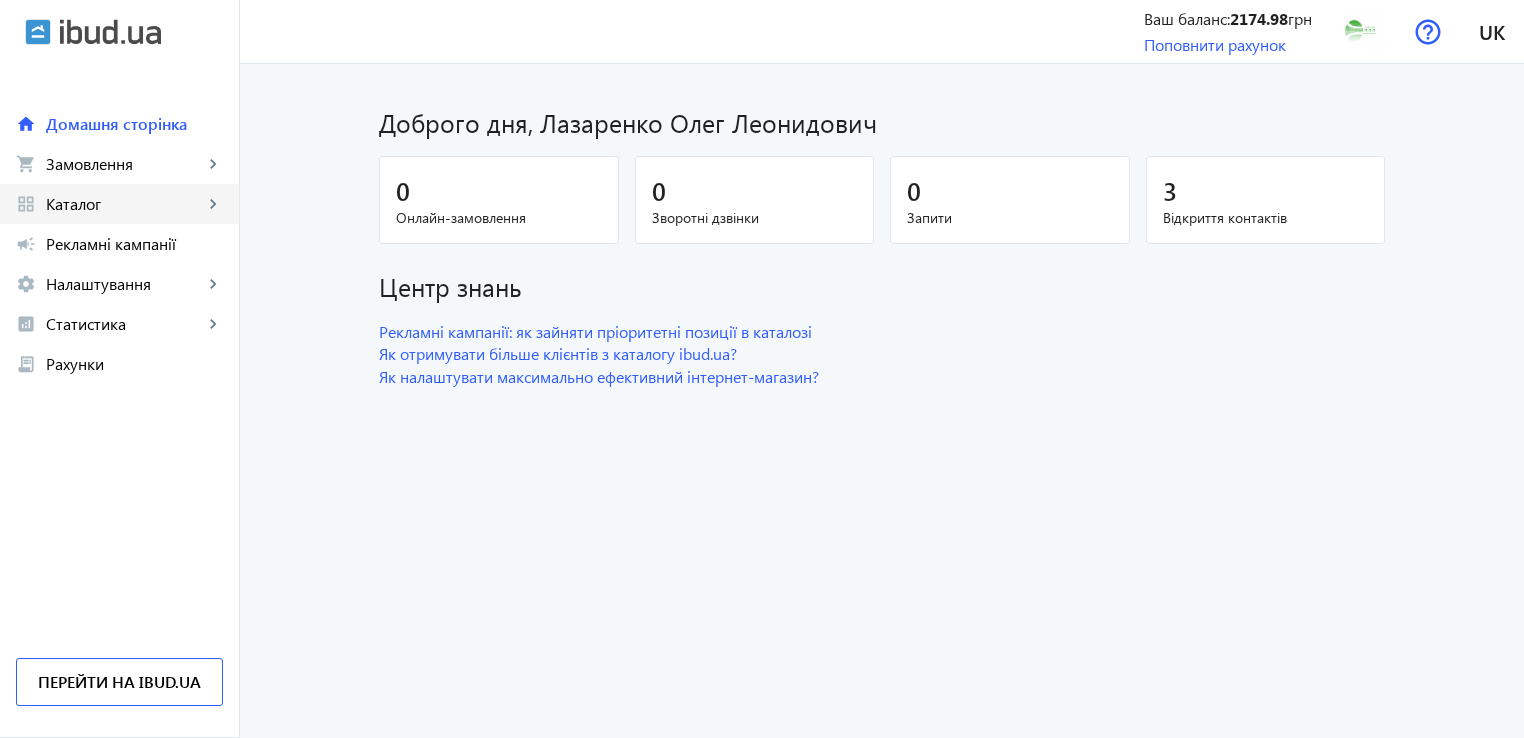 click on "Каталог" 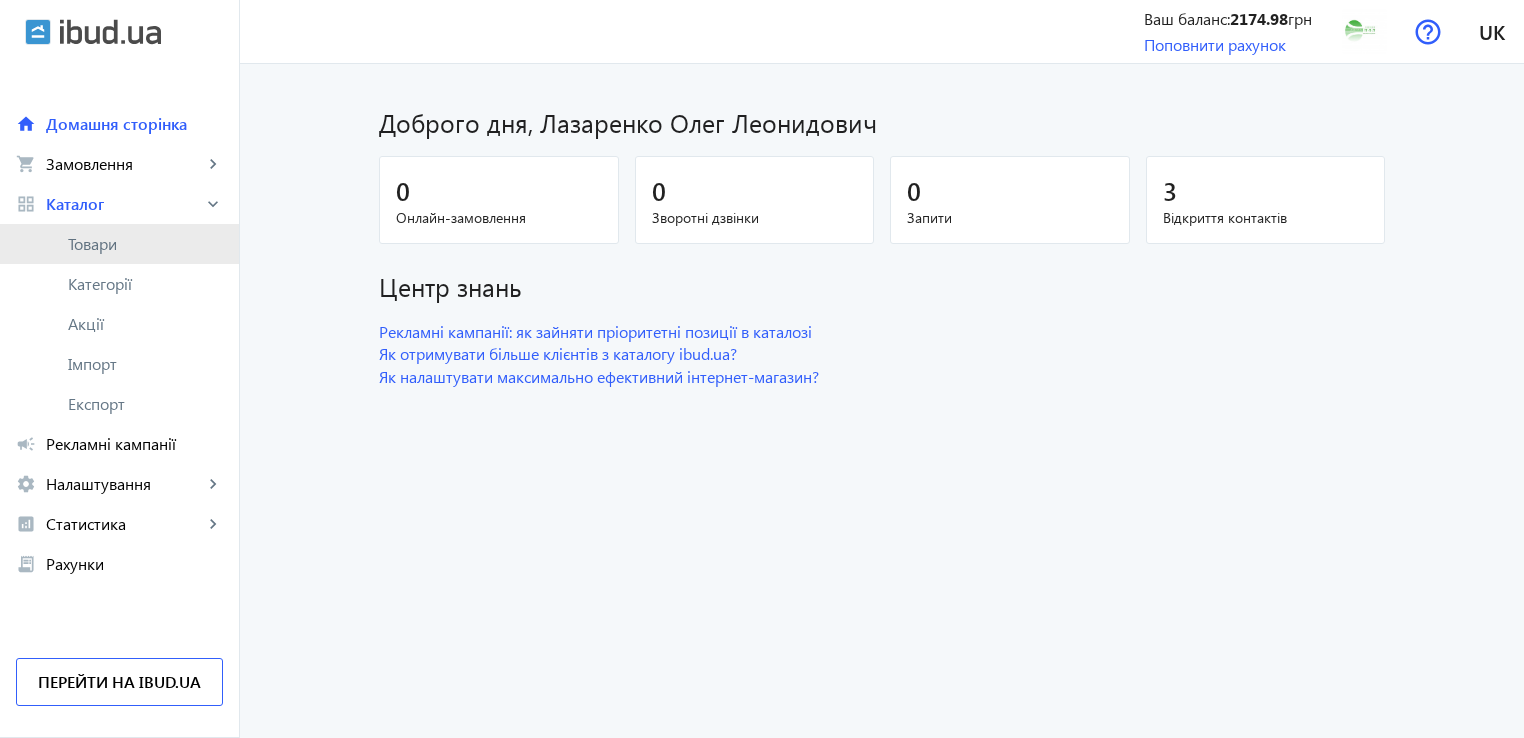 click on "Товари" 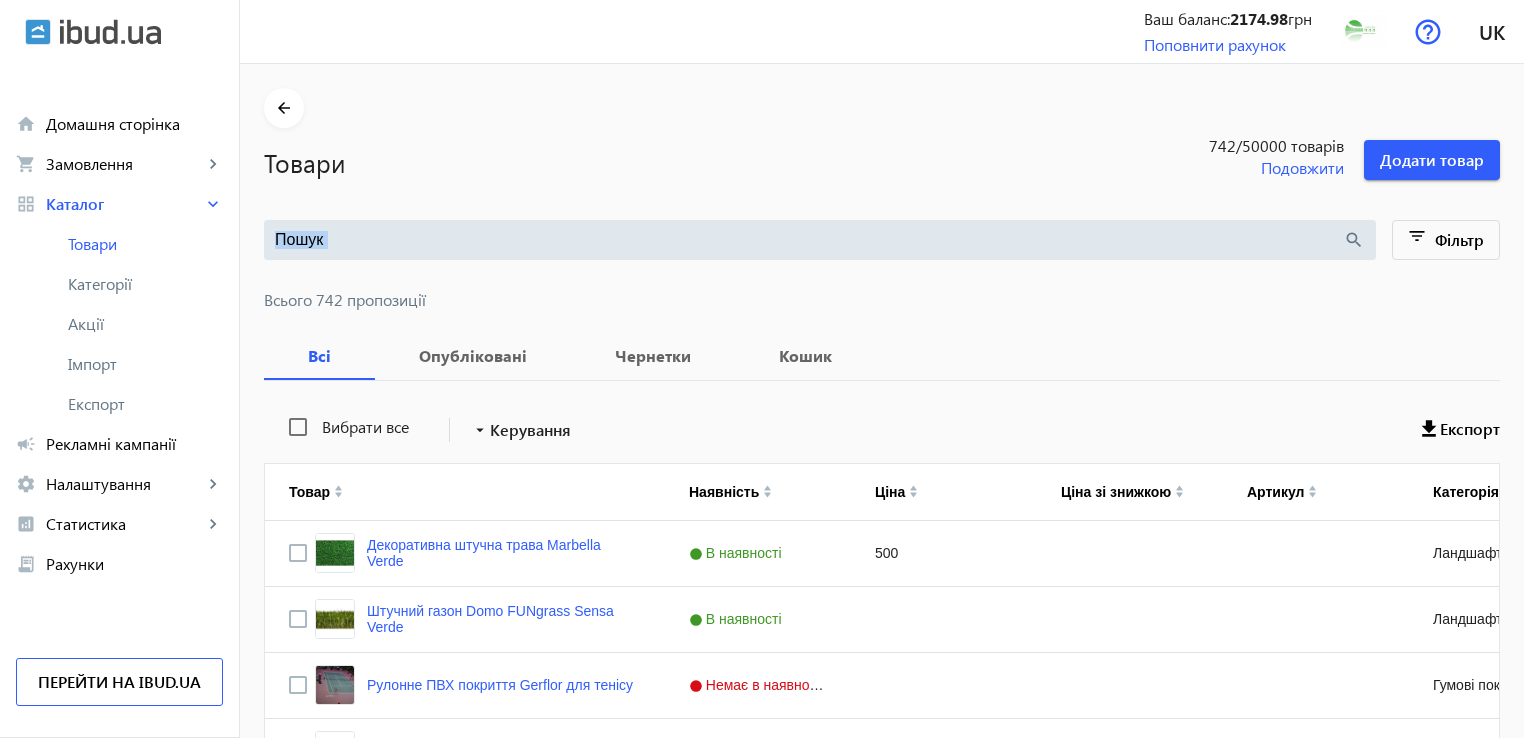 drag, startPoint x: 1521, startPoint y: 174, endPoint x: 1526, endPoint y: 205, distance: 31.400637 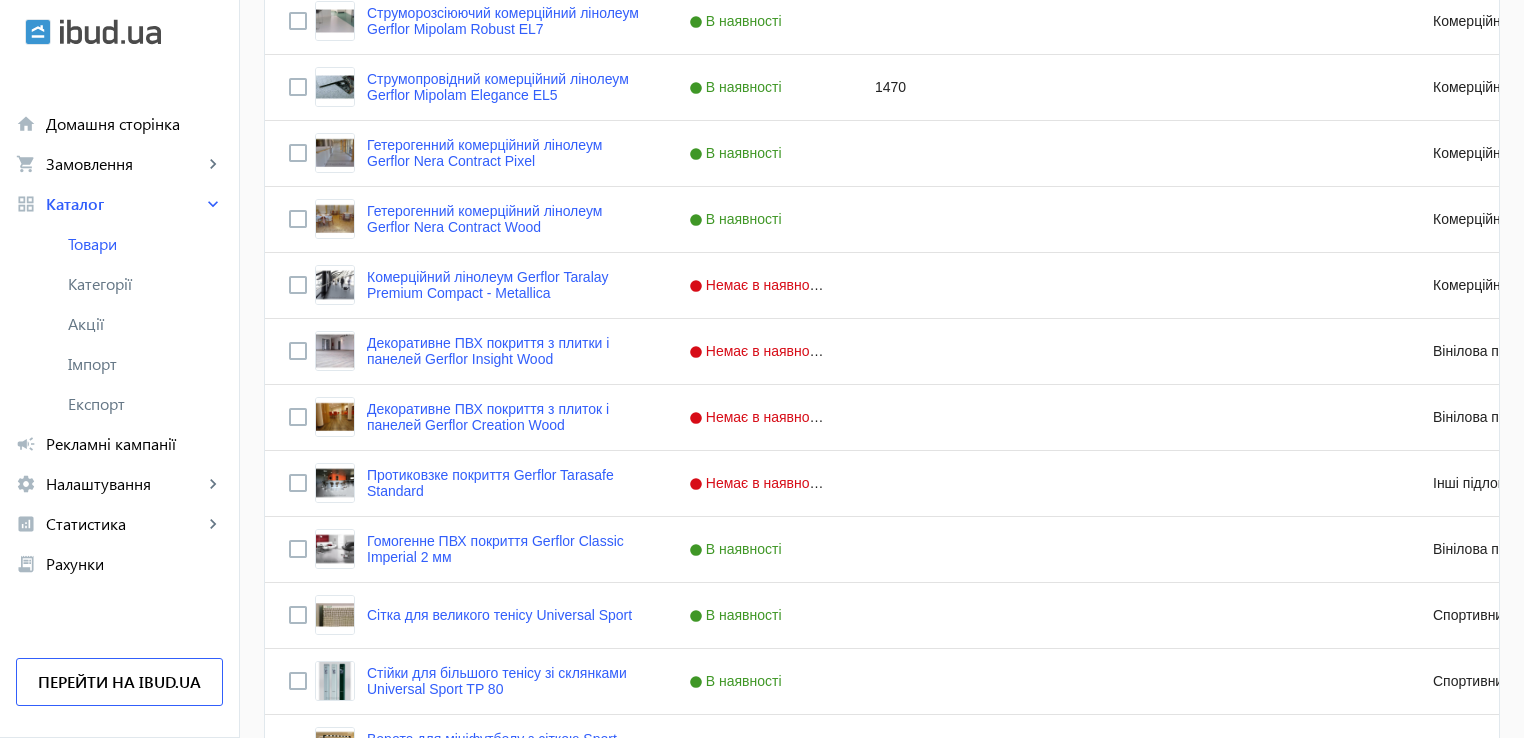 scroll, scrollTop: 1585, scrollLeft: 0, axis: vertical 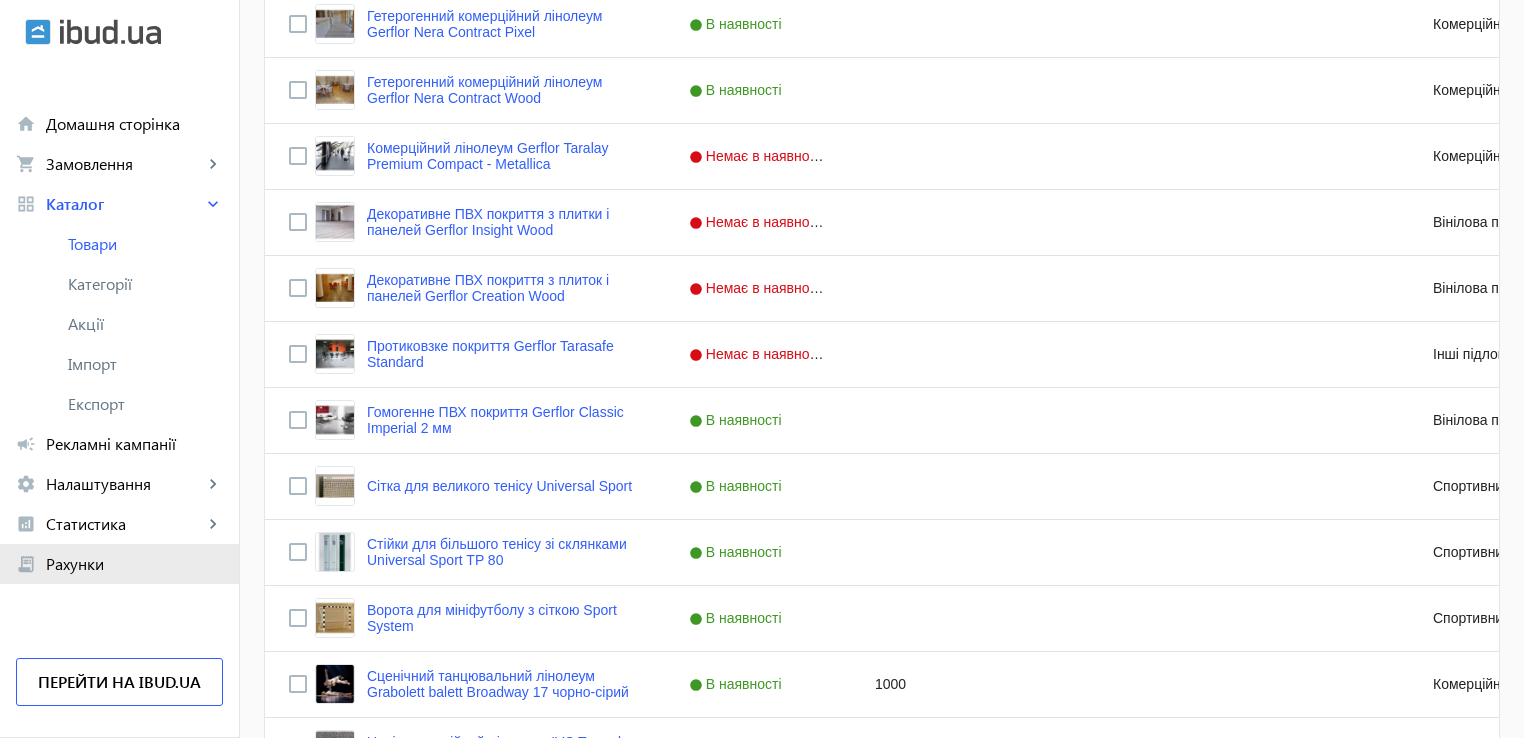 click on "Рахунки" 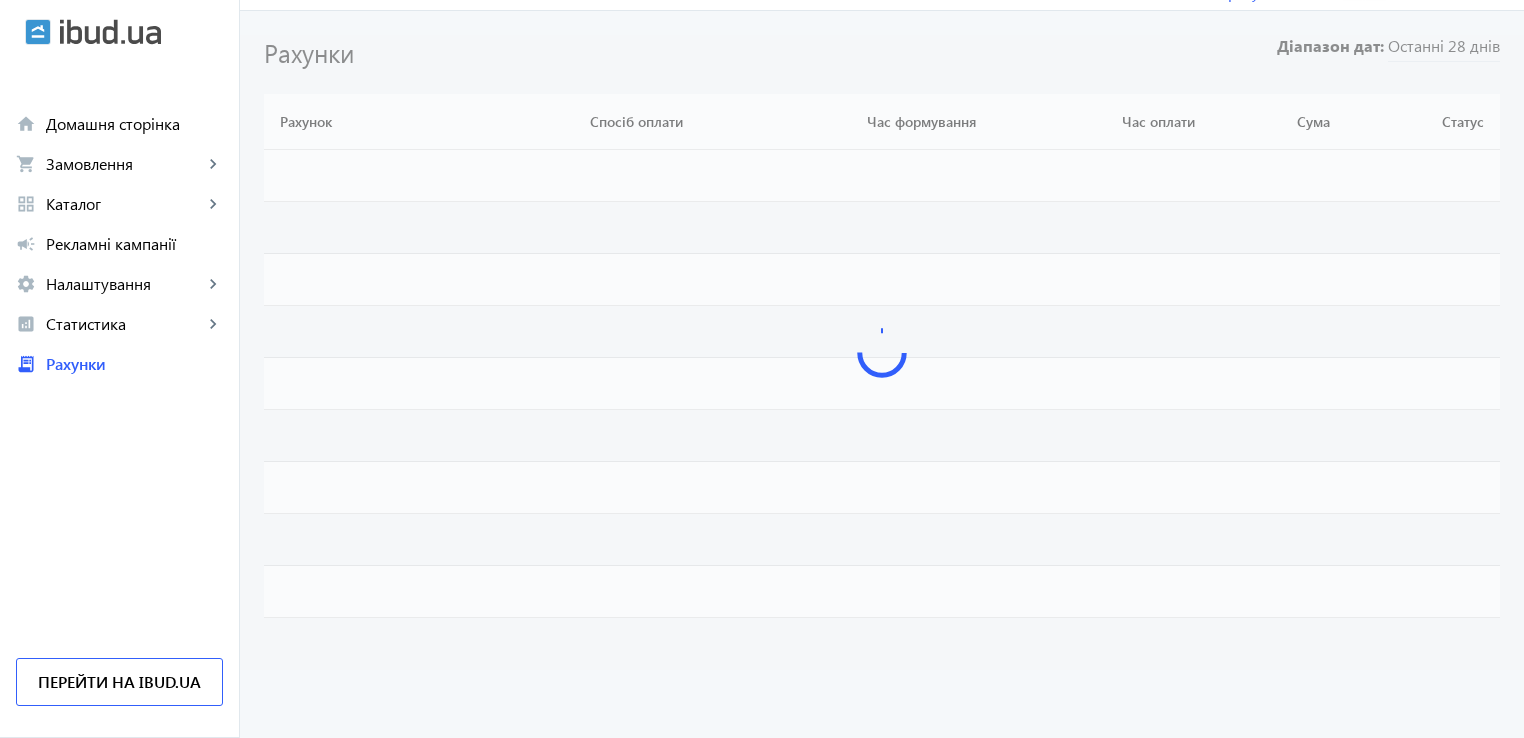 scroll, scrollTop: 0, scrollLeft: 0, axis: both 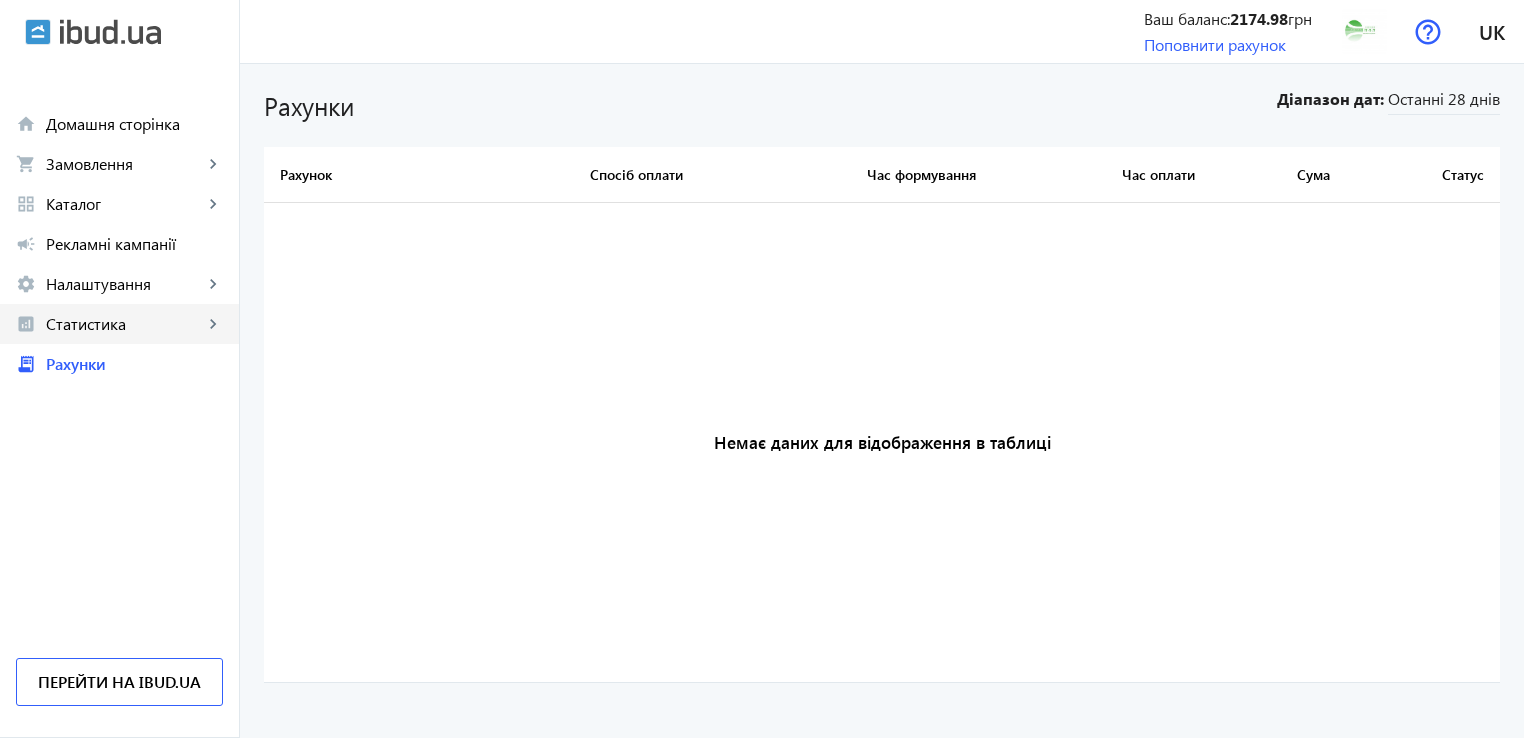 click on "Статистика" 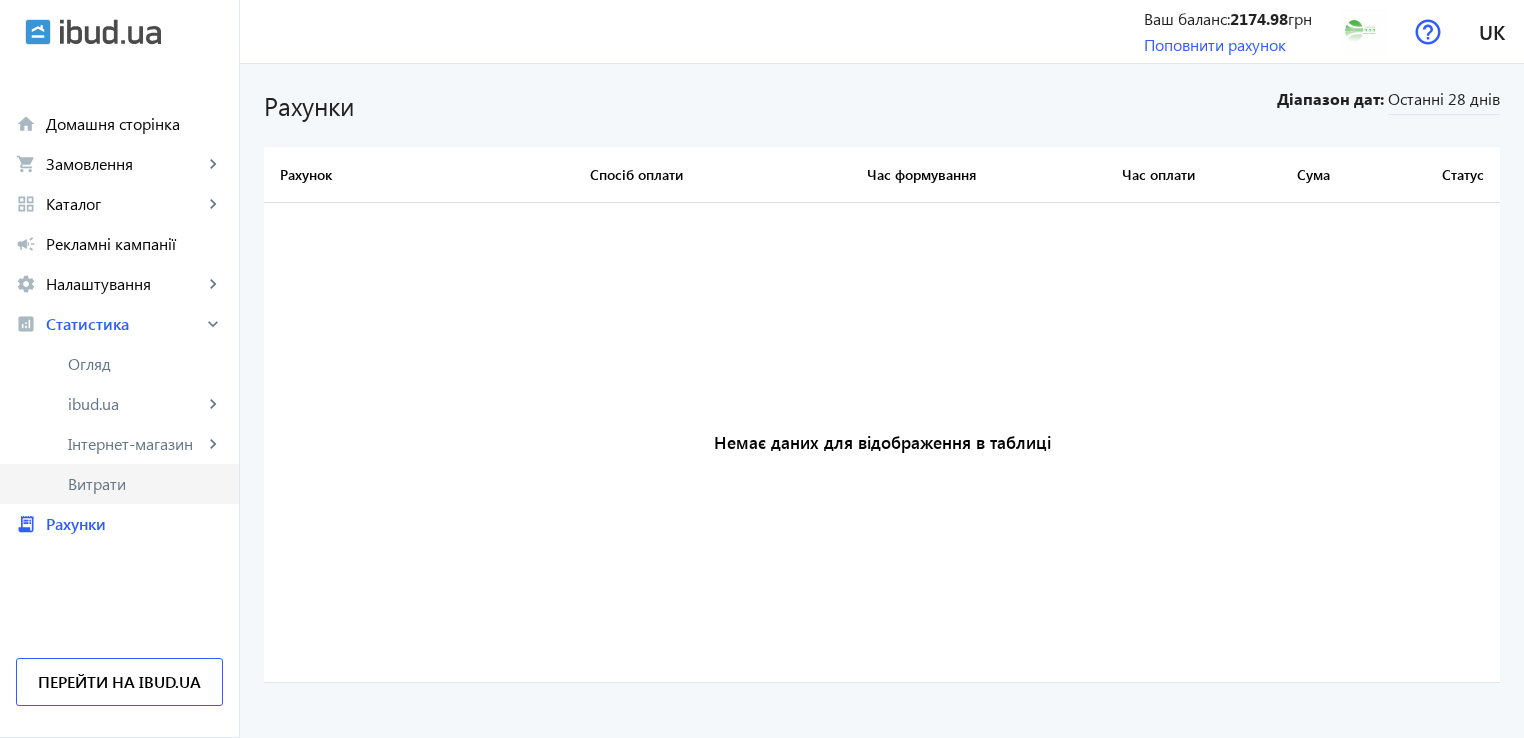 click on "Витрати" 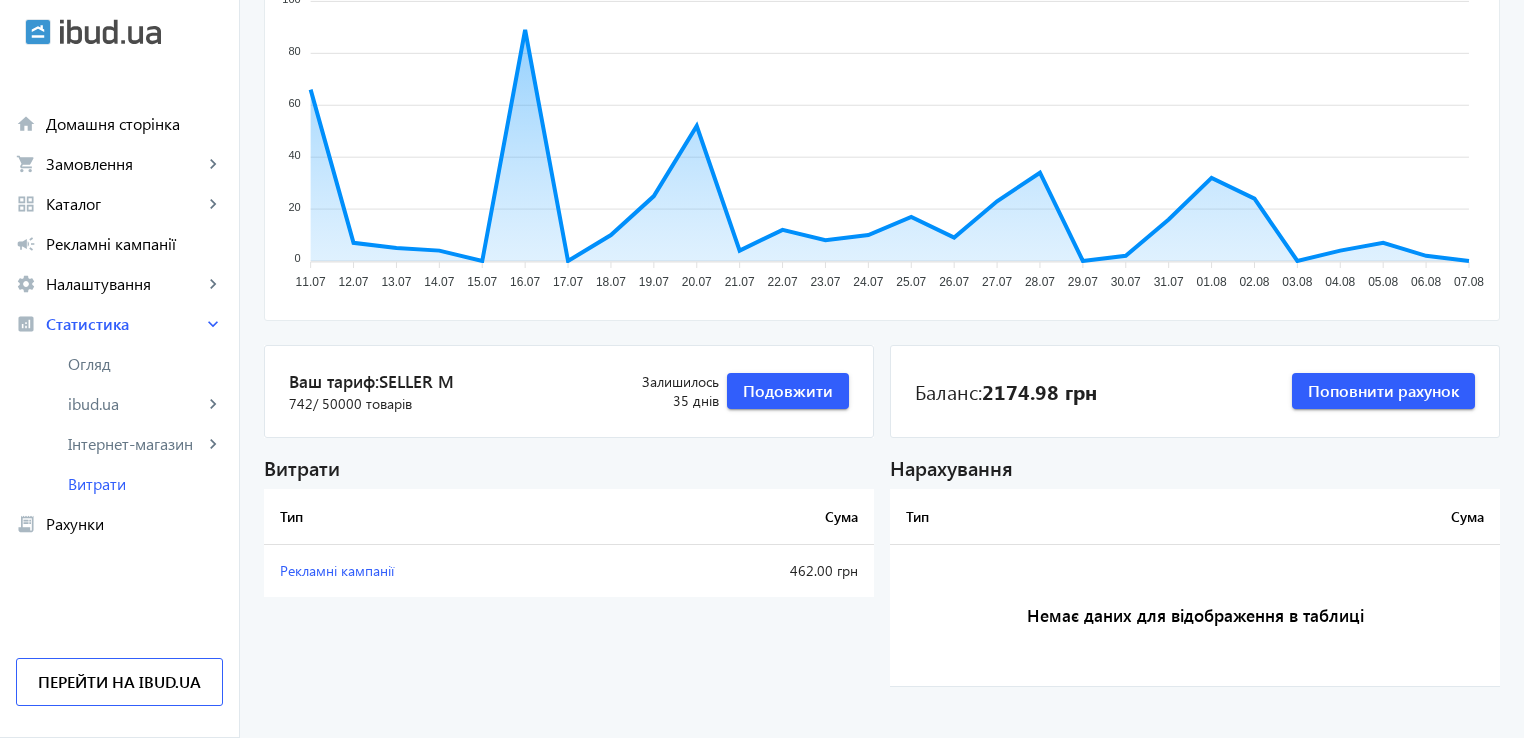 scroll, scrollTop: 264, scrollLeft: 0, axis: vertical 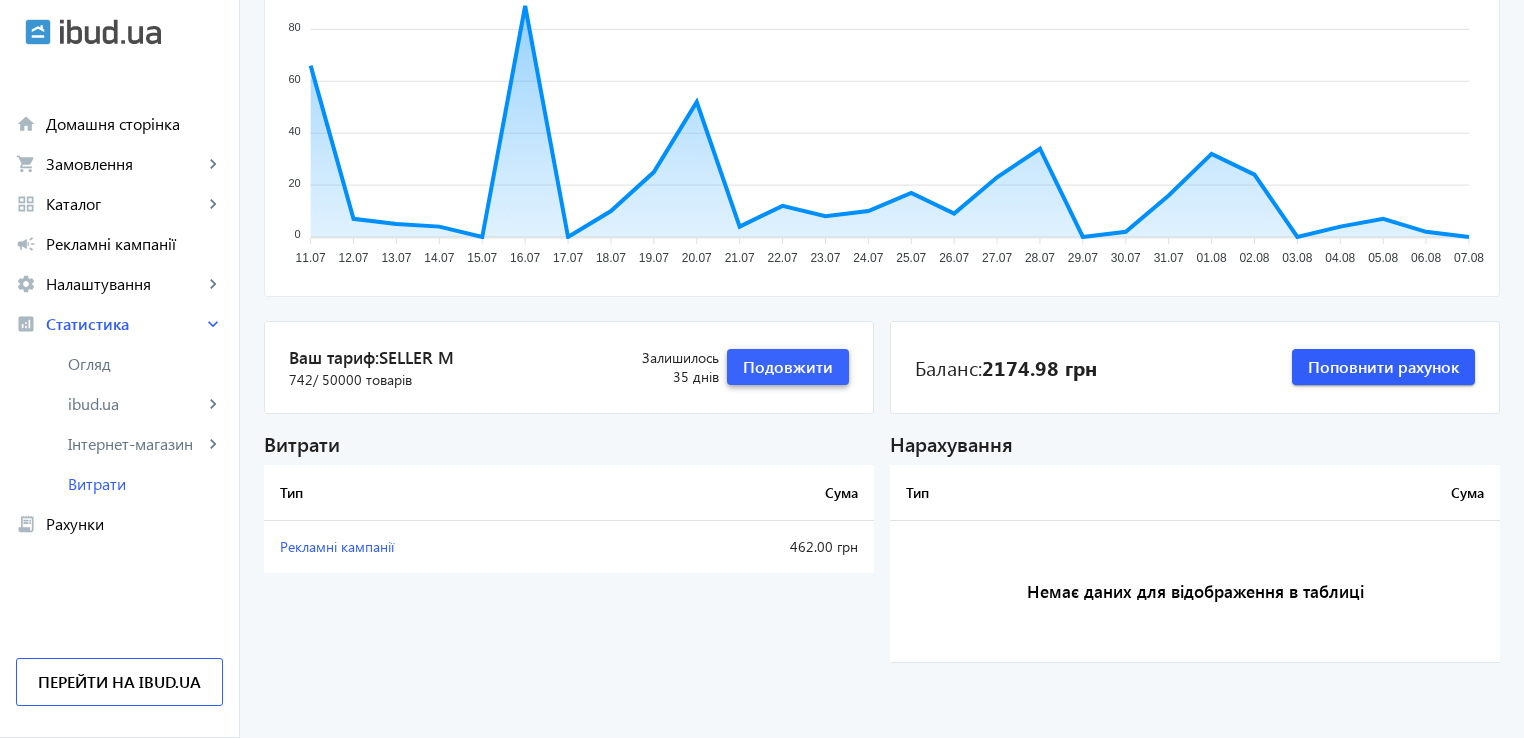 click on "Подовжити" 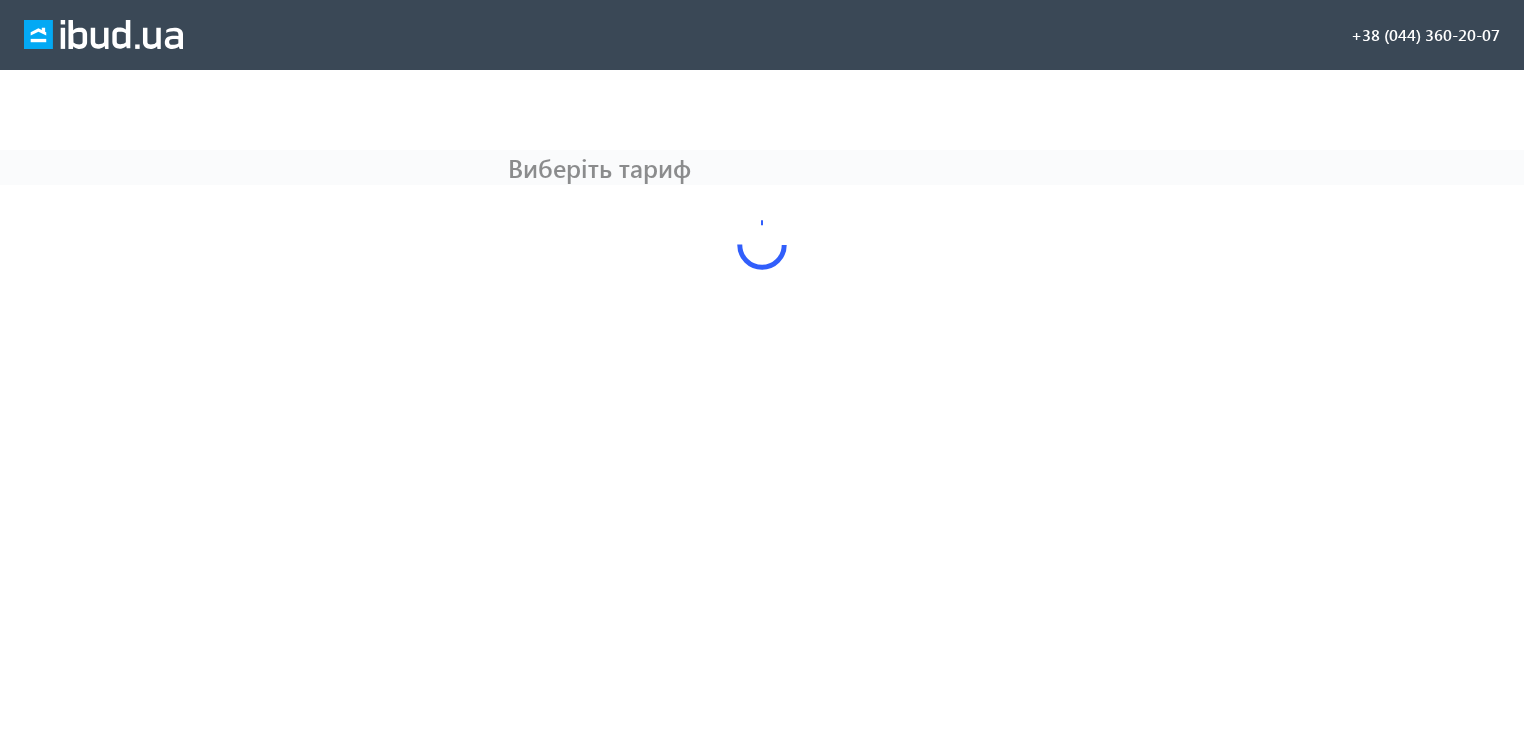 scroll, scrollTop: 0, scrollLeft: 0, axis: both 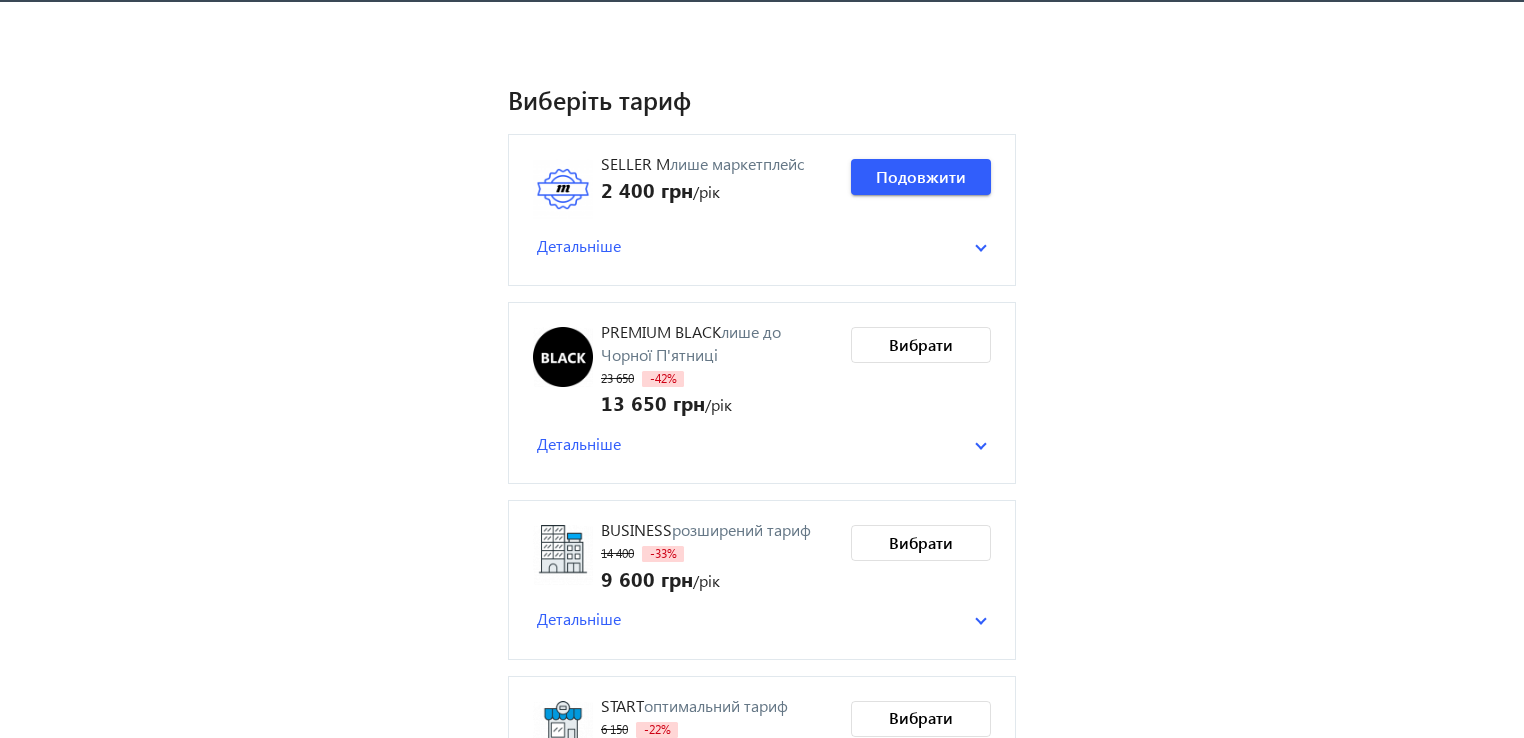 click on "Детальніше" at bounding box center (579, 246) 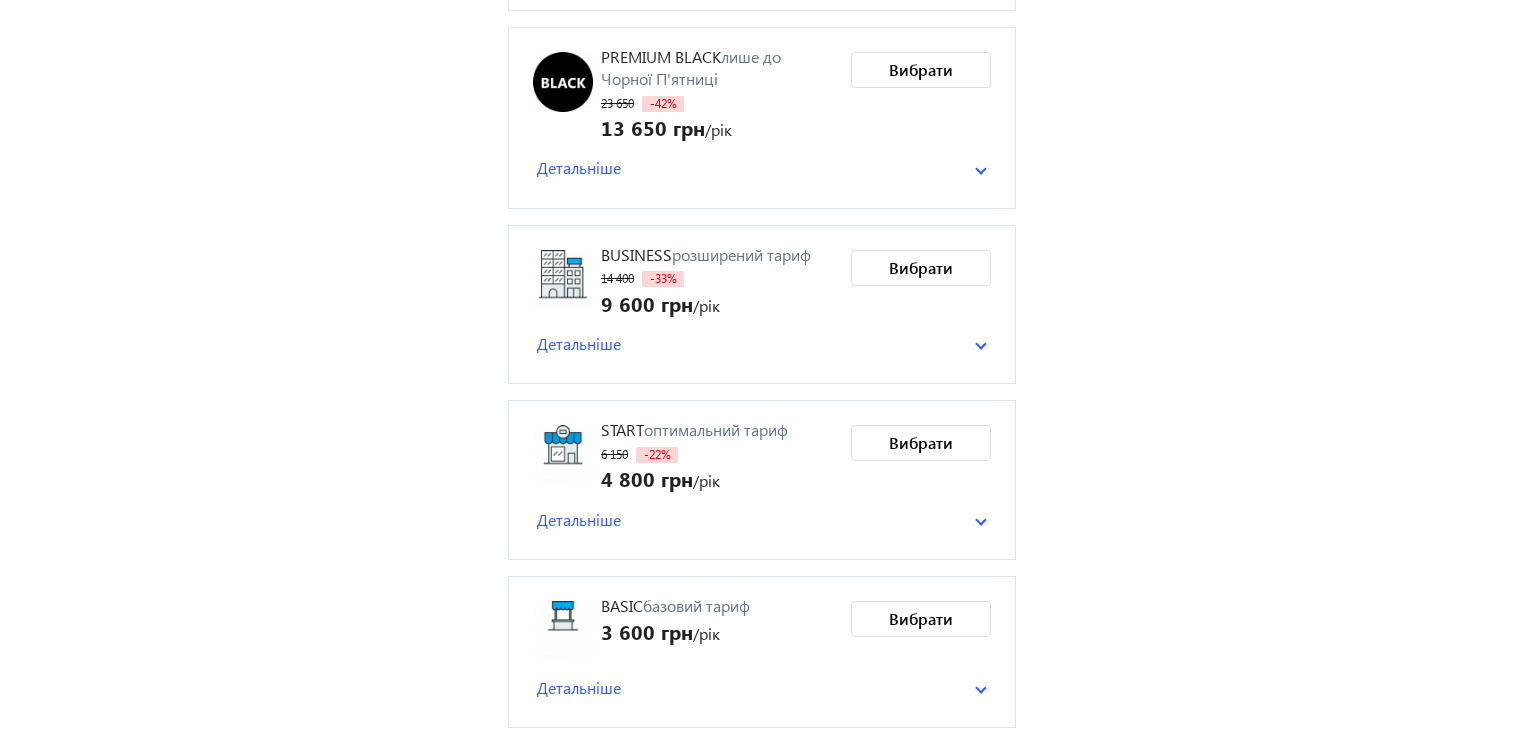 scroll, scrollTop: 528, scrollLeft: 0, axis: vertical 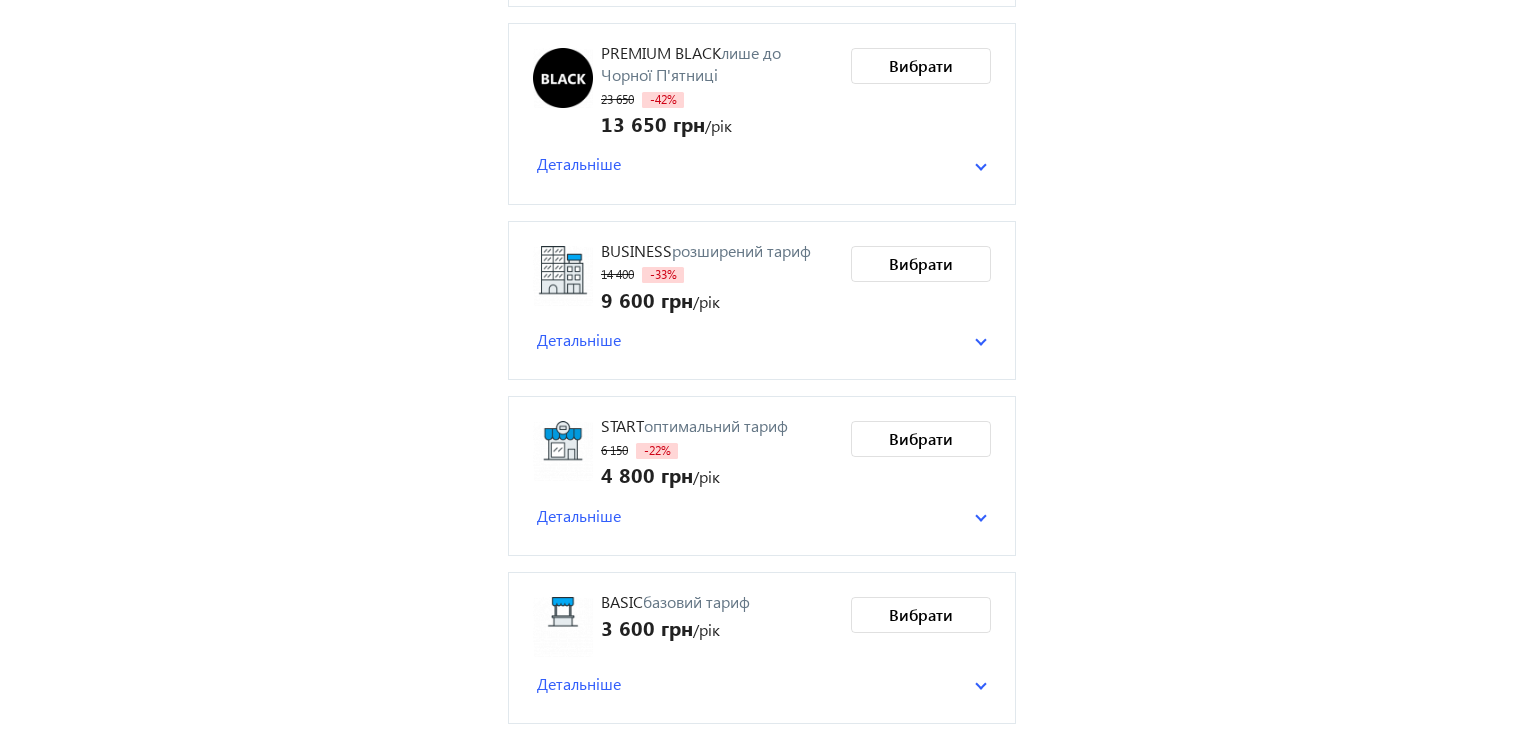 click on "Детальніше" at bounding box center [579, 684] 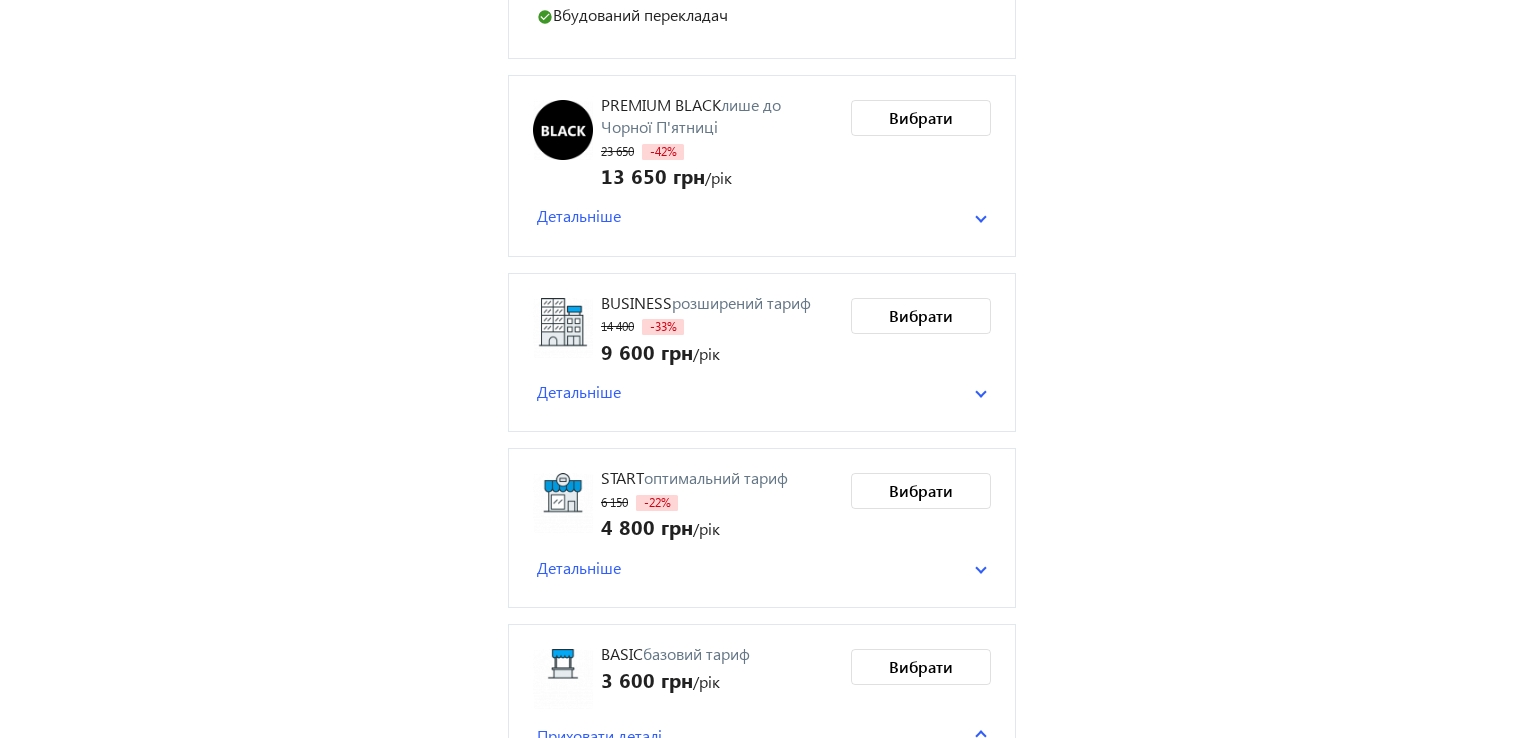 scroll, scrollTop: 466, scrollLeft: 0, axis: vertical 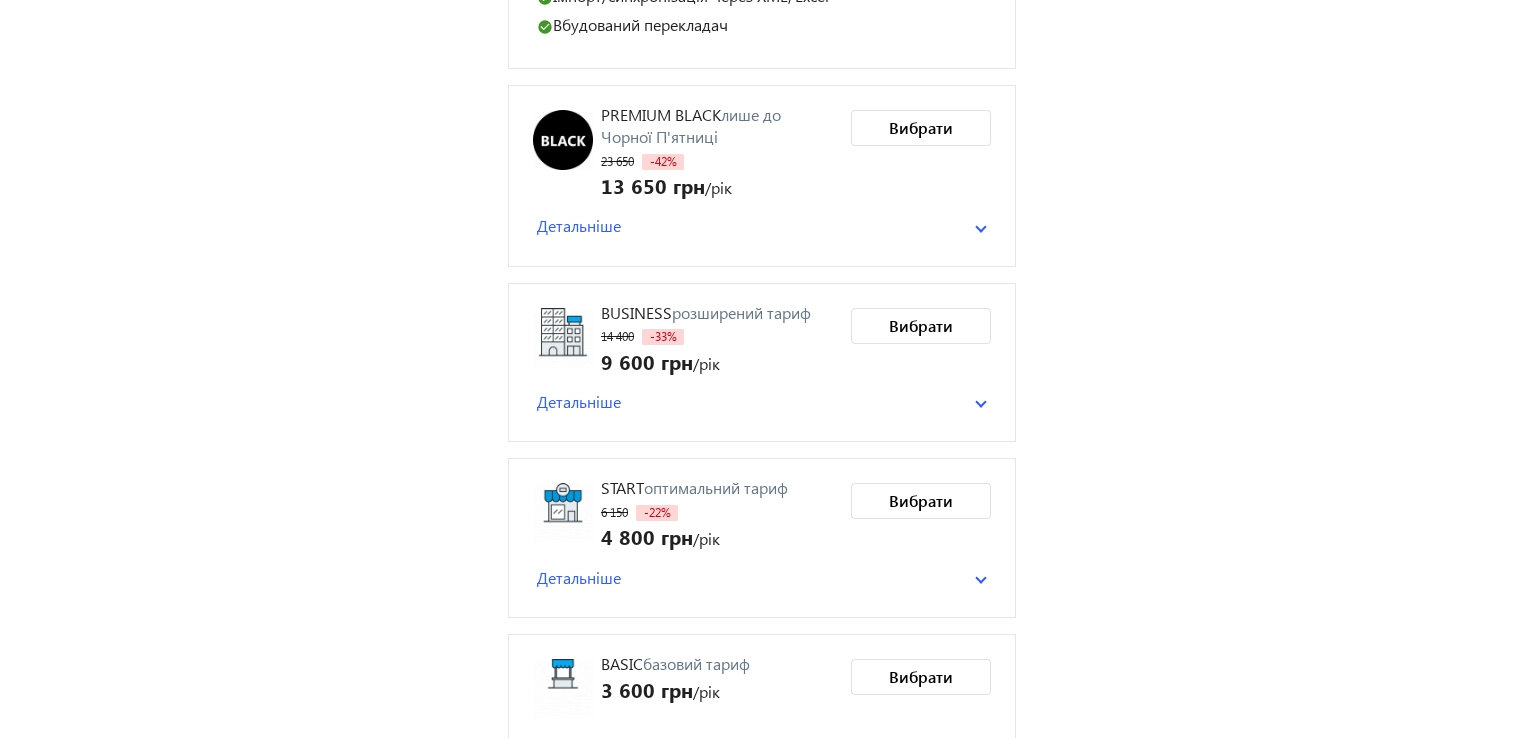 click on "Детальніше" at bounding box center (579, 402) 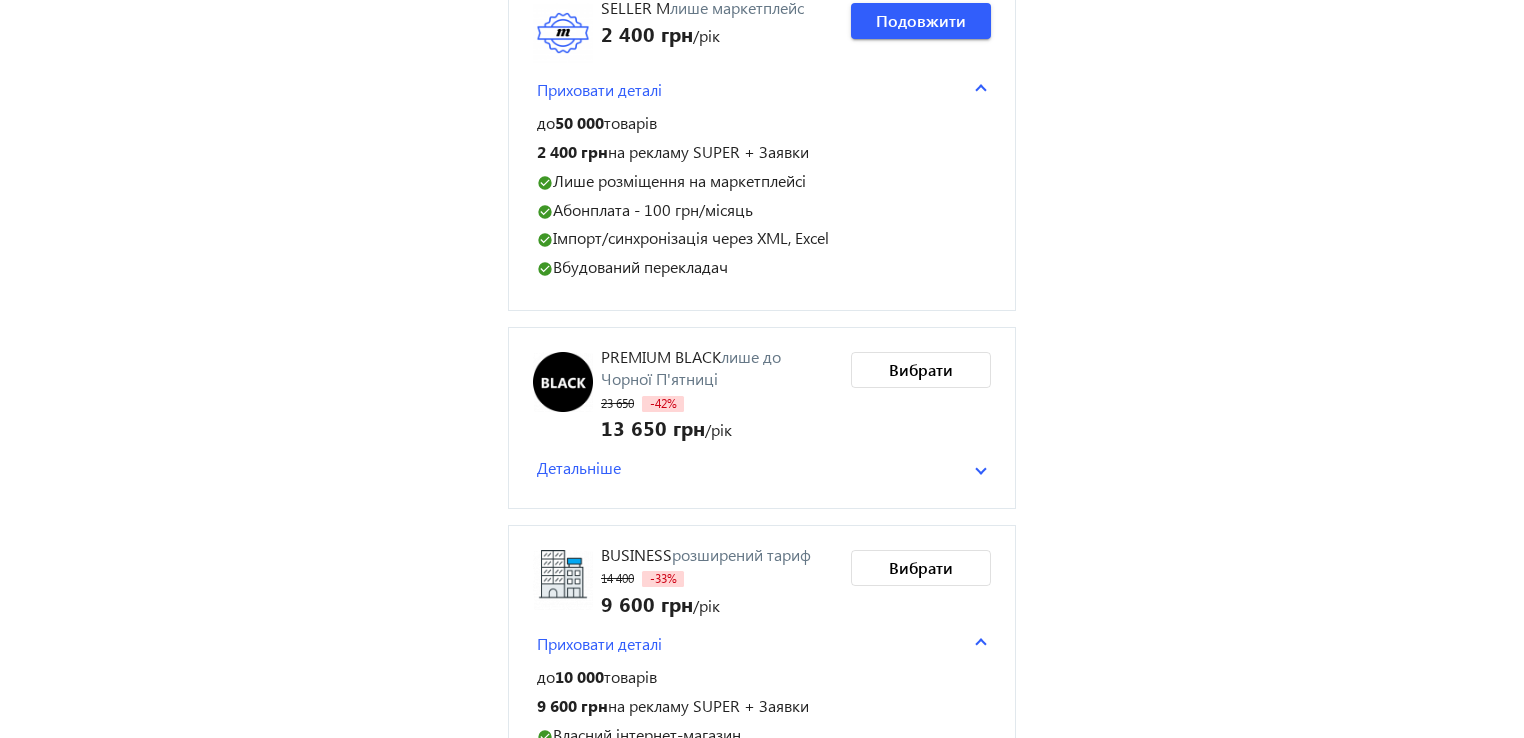 scroll, scrollTop: 188, scrollLeft: 0, axis: vertical 